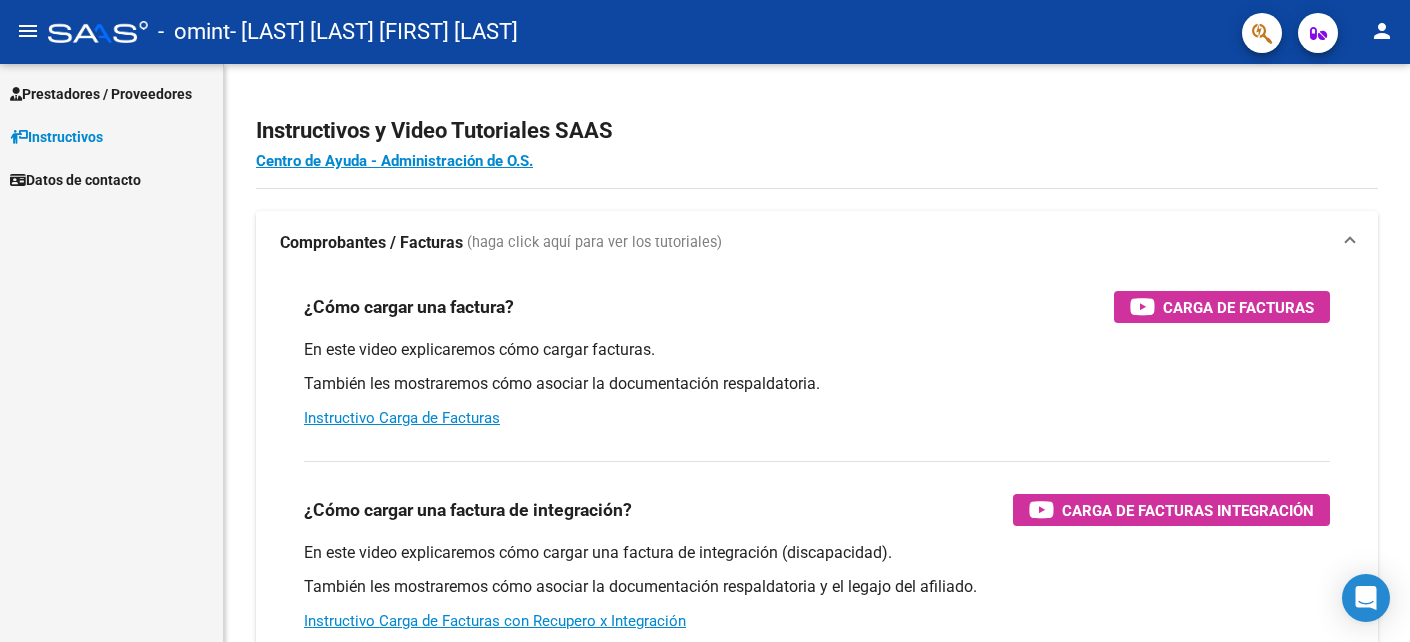scroll, scrollTop: 0, scrollLeft: 0, axis: both 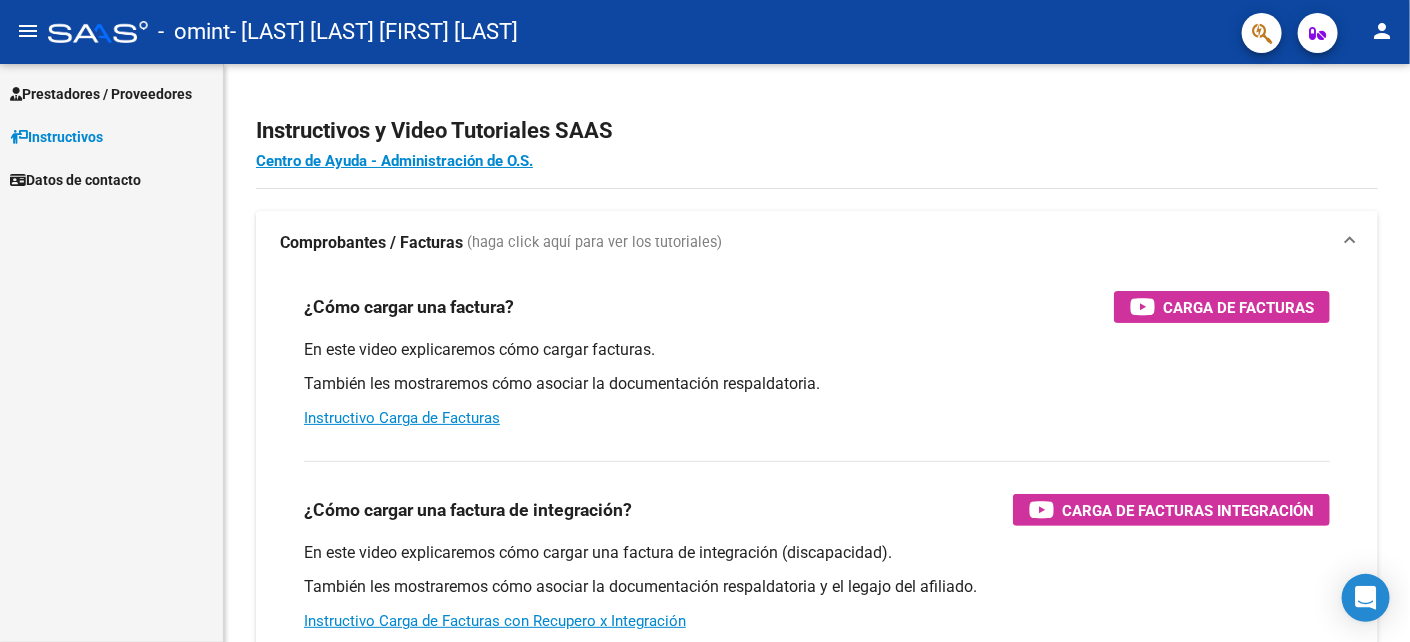 click on "Prestadores / Proveedores" at bounding box center (101, 94) 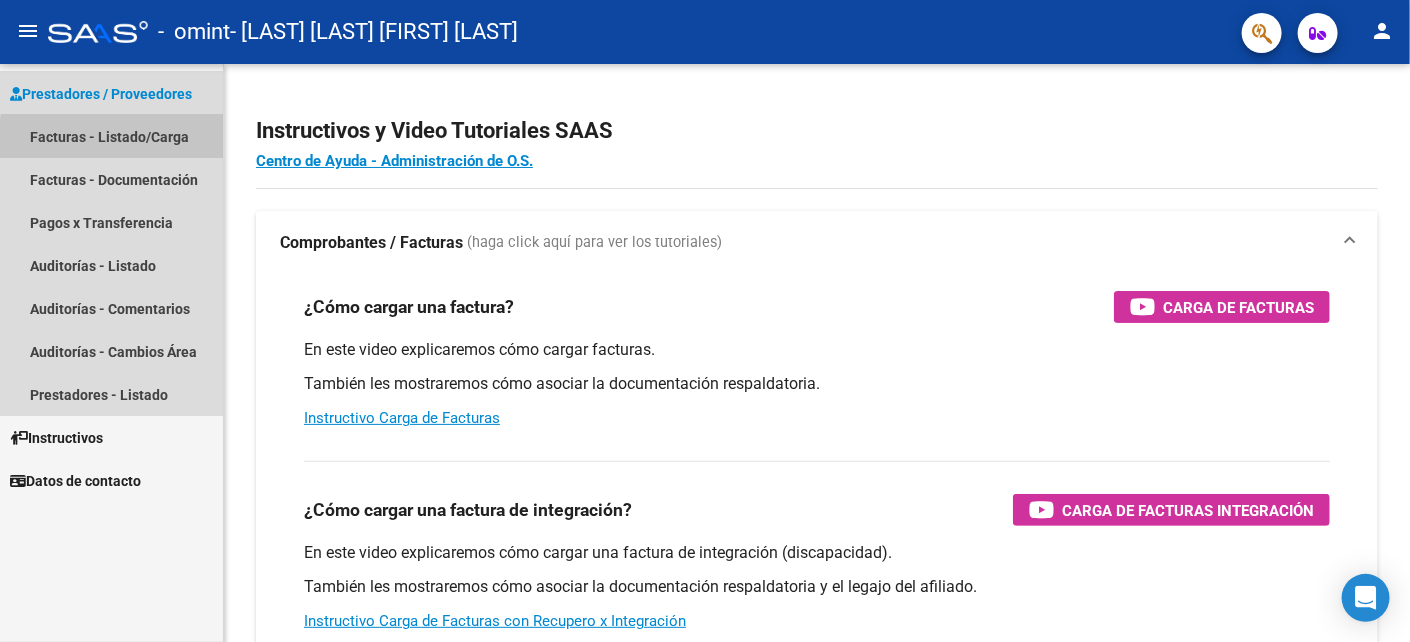 click on "Facturas - Listado/Carga" at bounding box center (111, 136) 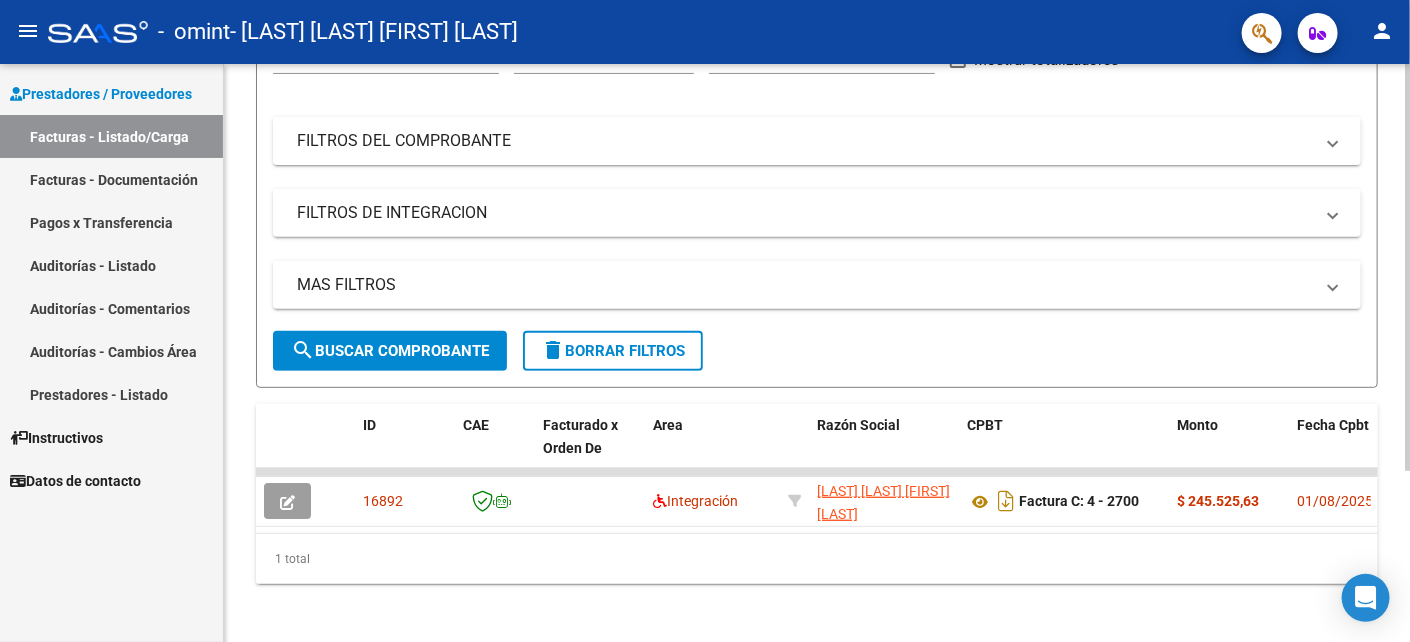 scroll, scrollTop: 241, scrollLeft: 0, axis: vertical 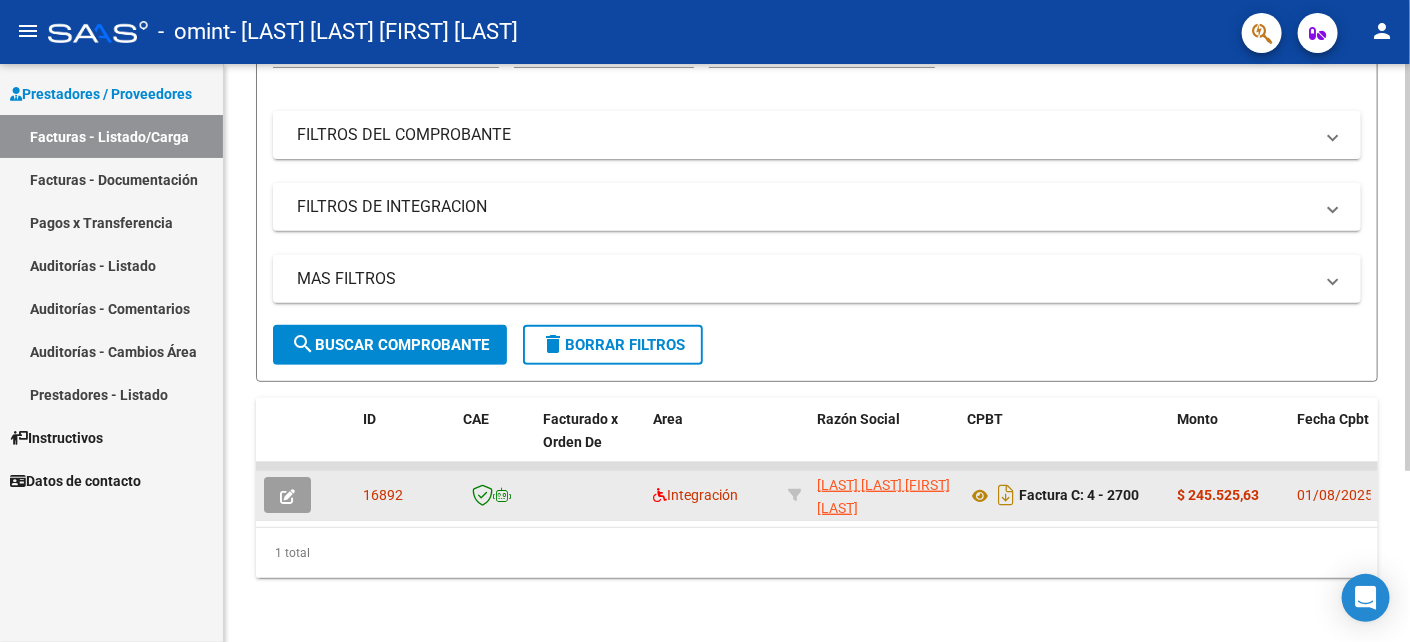 click on "01/08/2025" 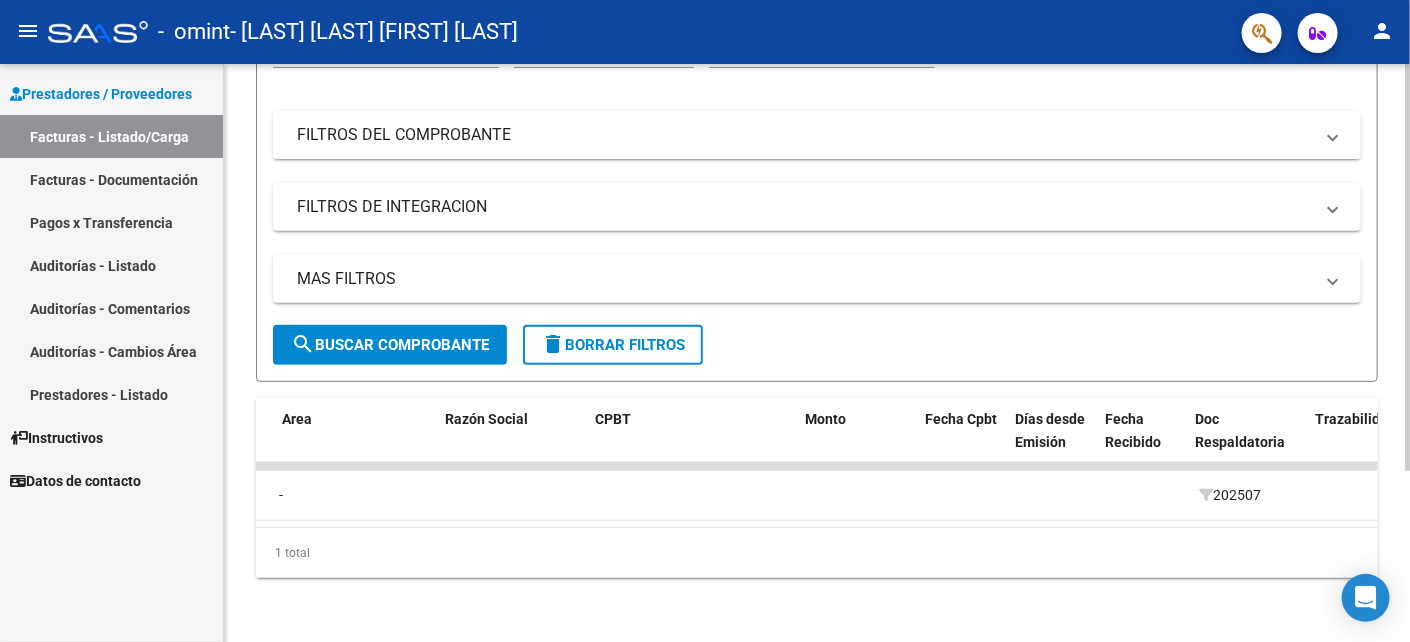 scroll, scrollTop: 0, scrollLeft: 0, axis: both 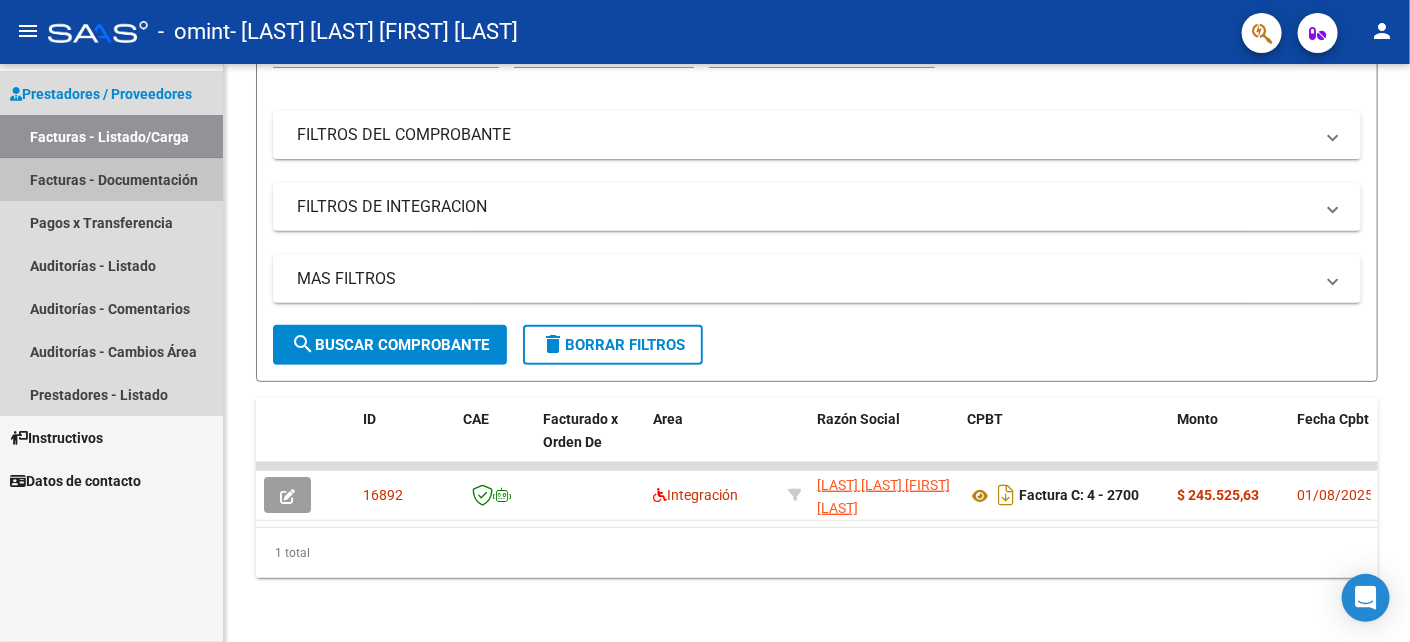 click on "Facturas - Documentación" at bounding box center [111, 179] 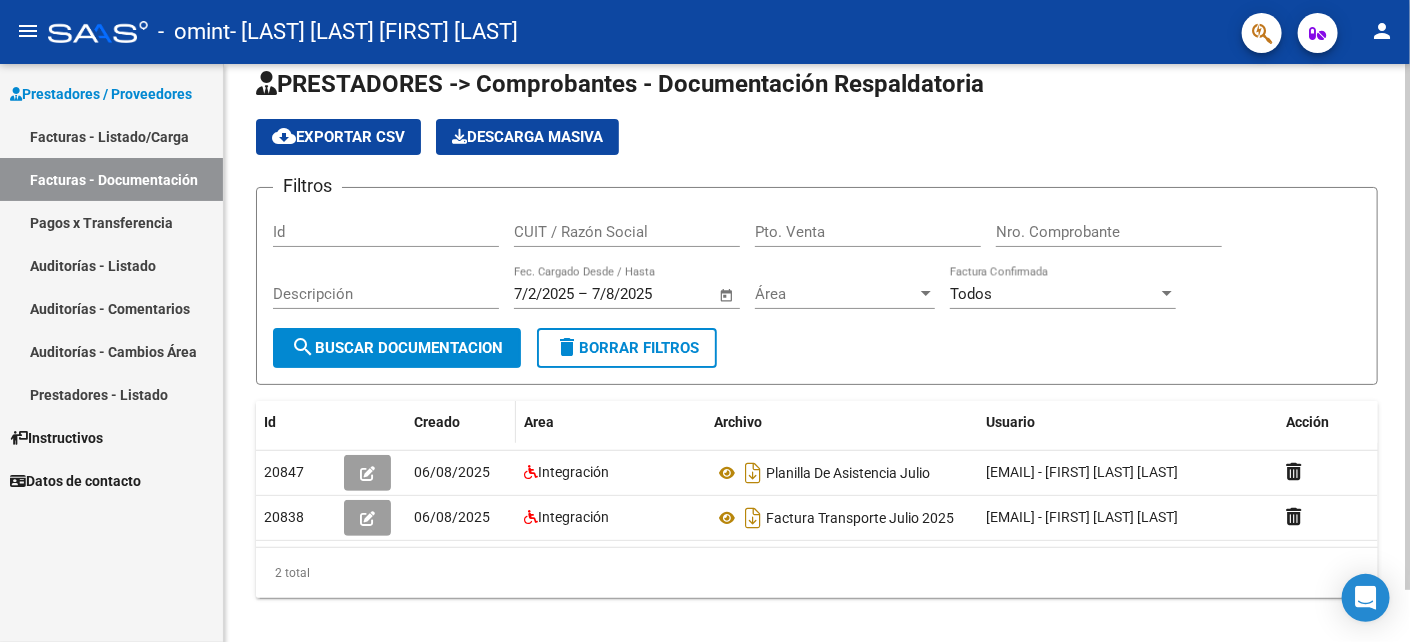 scroll, scrollTop: 56, scrollLeft: 0, axis: vertical 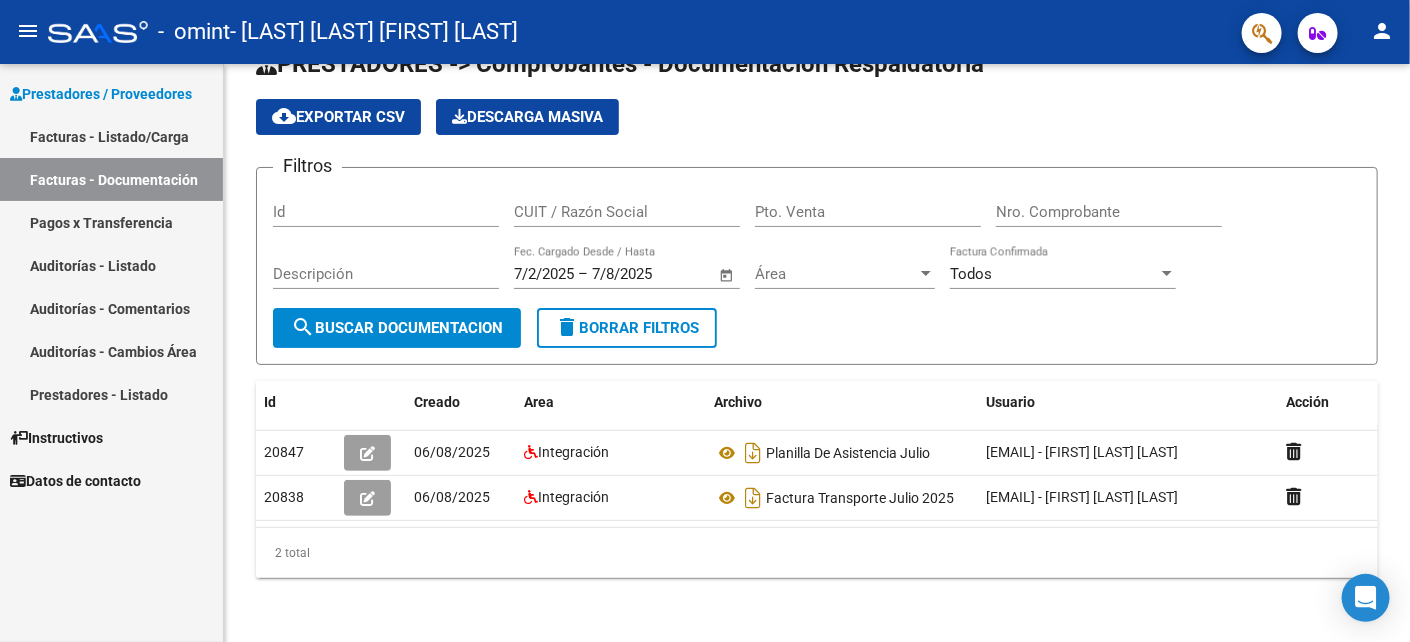 click on "Pagos x Transferencia" at bounding box center (111, 222) 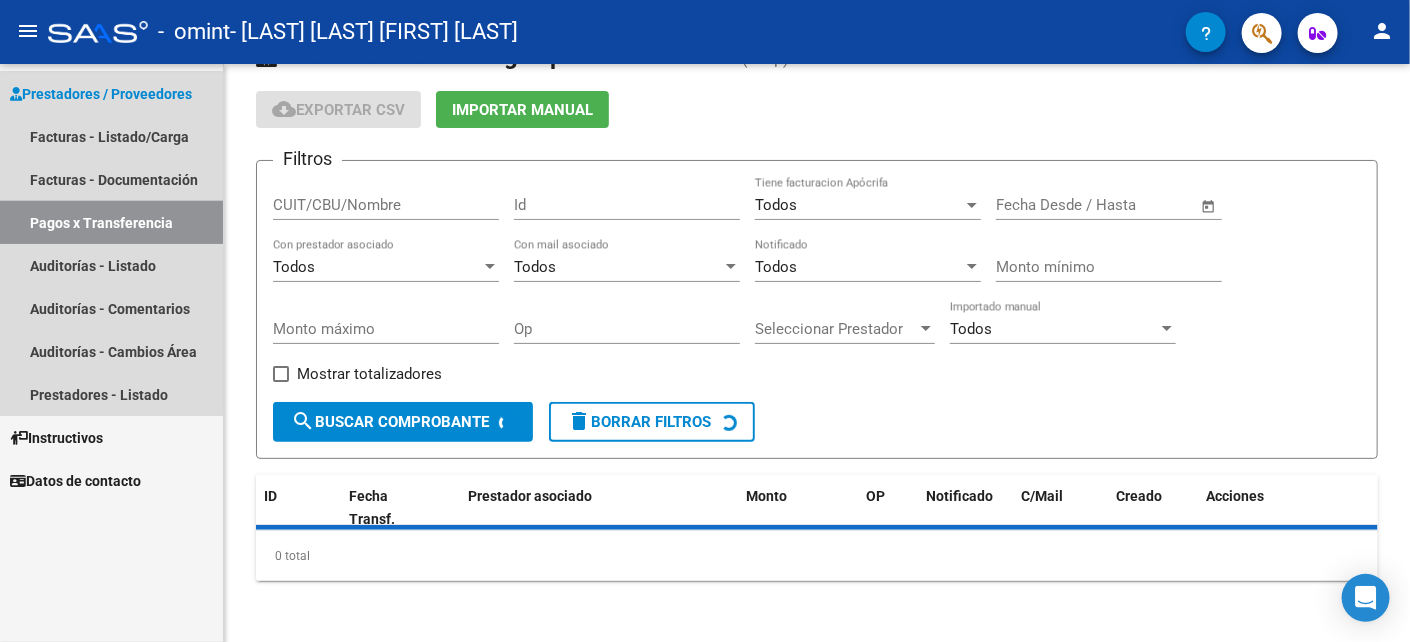 scroll, scrollTop: 0, scrollLeft: 0, axis: both 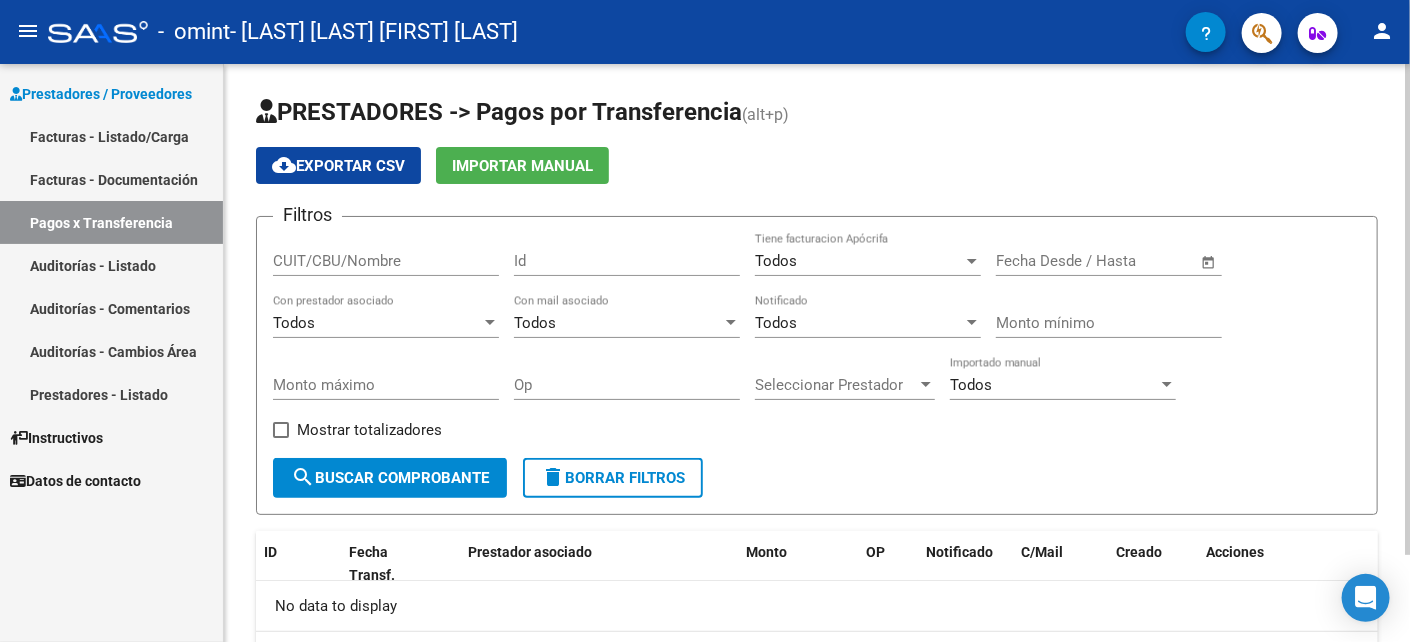click on "CUIT/CBU/Nombre" at bounding box center [386, 261] 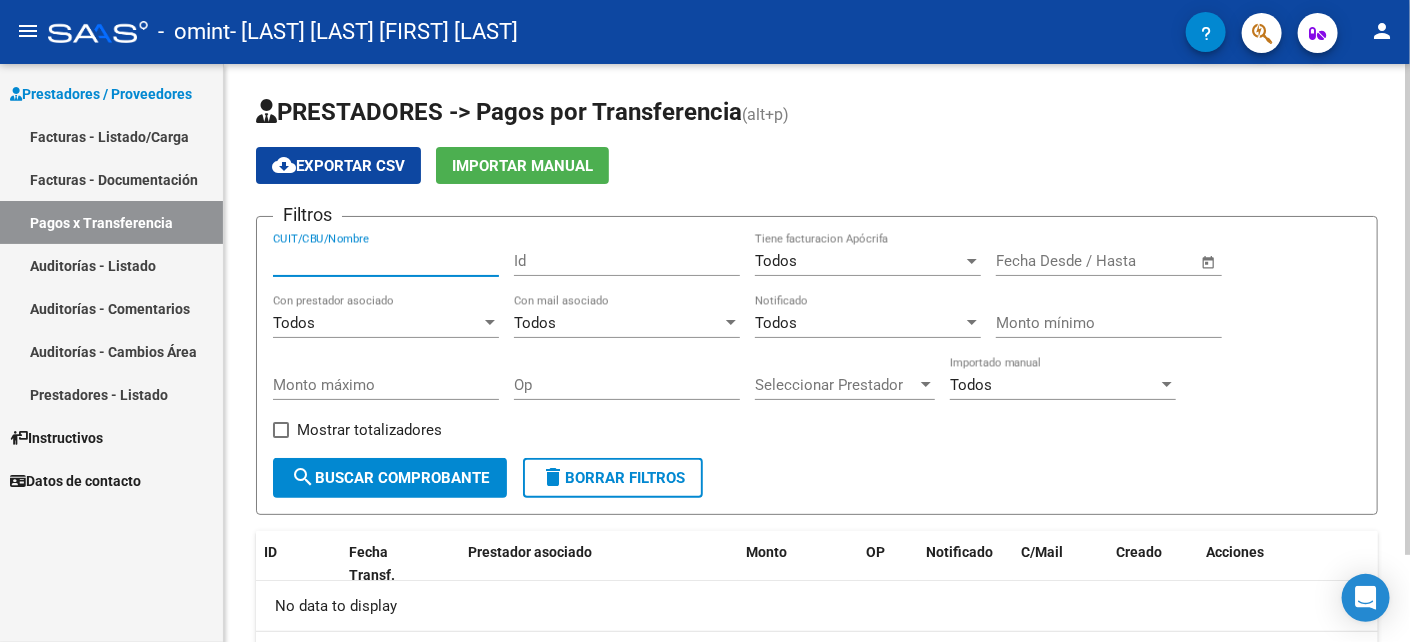 click on "CUIT/CBU/Nombre" at bounding box center [386, 261] 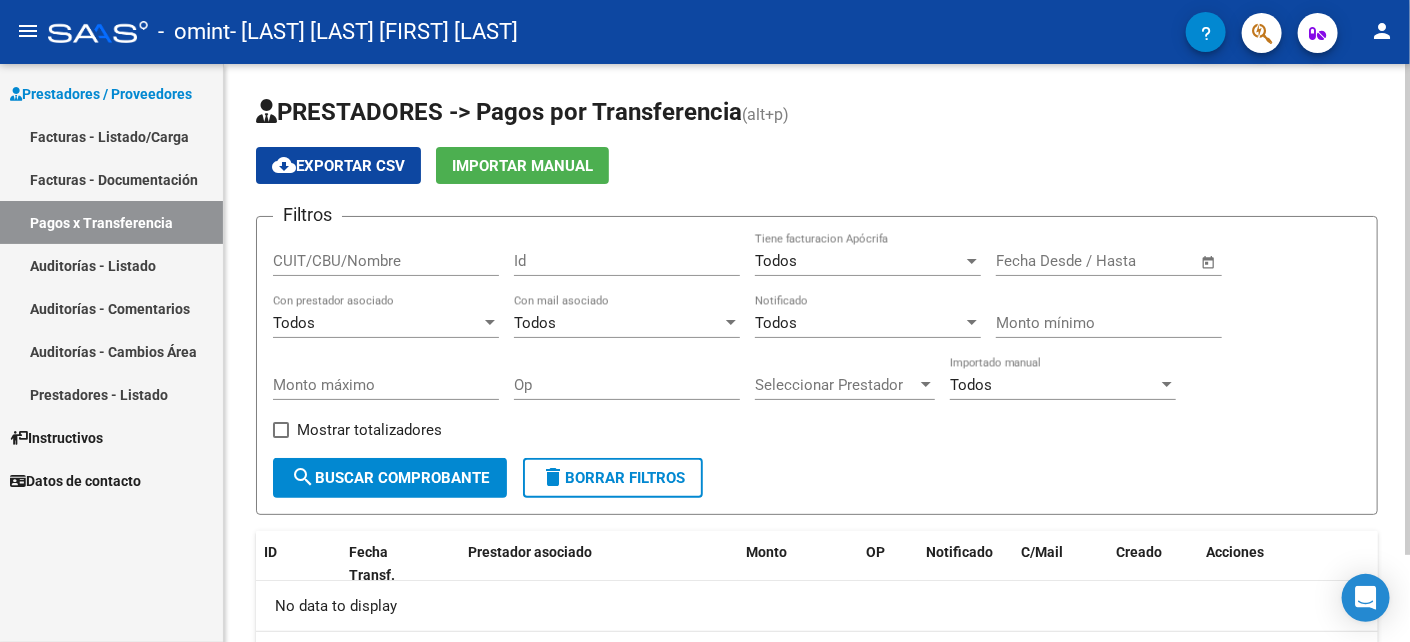 click on "cloud_download  Exportar CSV   Importar Manual" 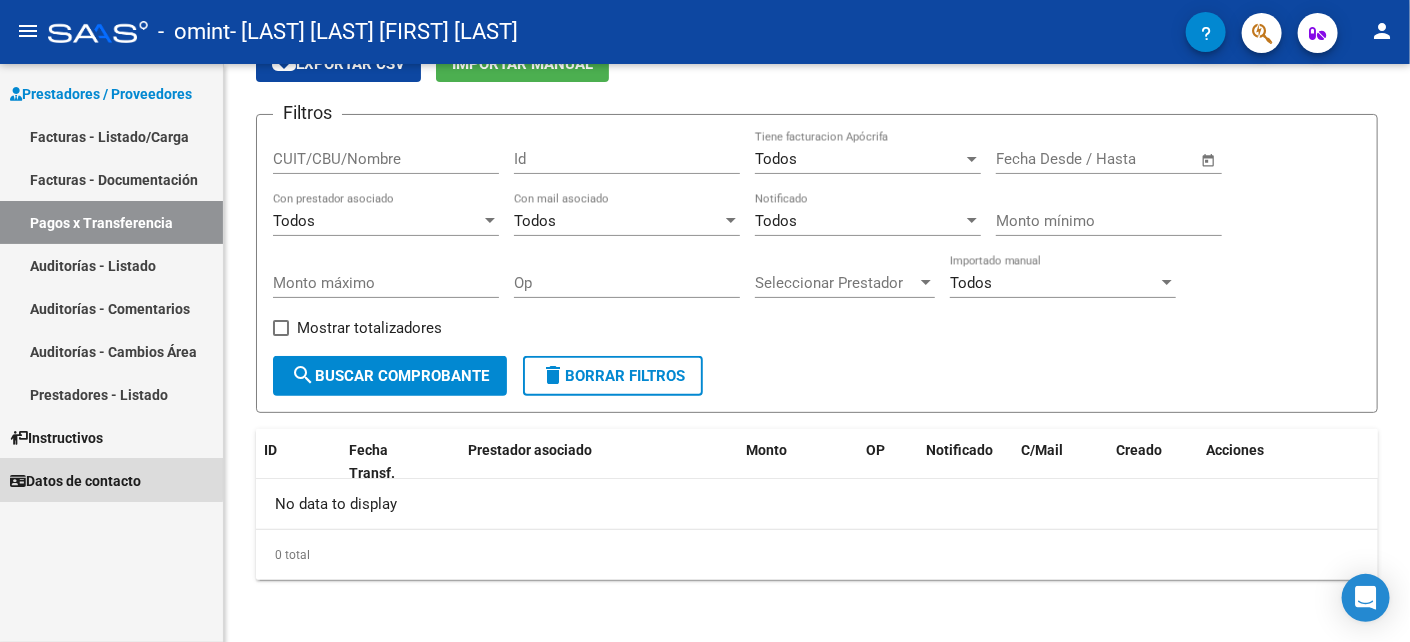 click on "Datos de contacto" at bounding box center [75, 481] 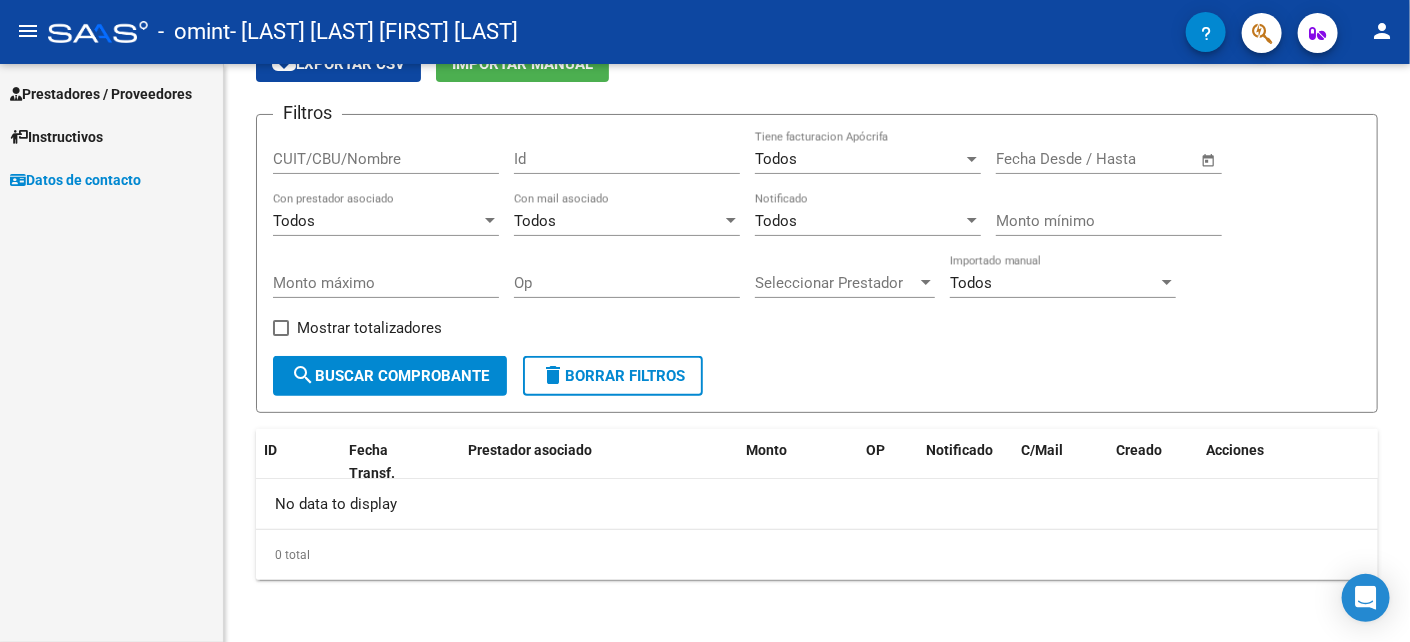 scroll, scrollTop: 0, scrollLeft: 0, axis: both 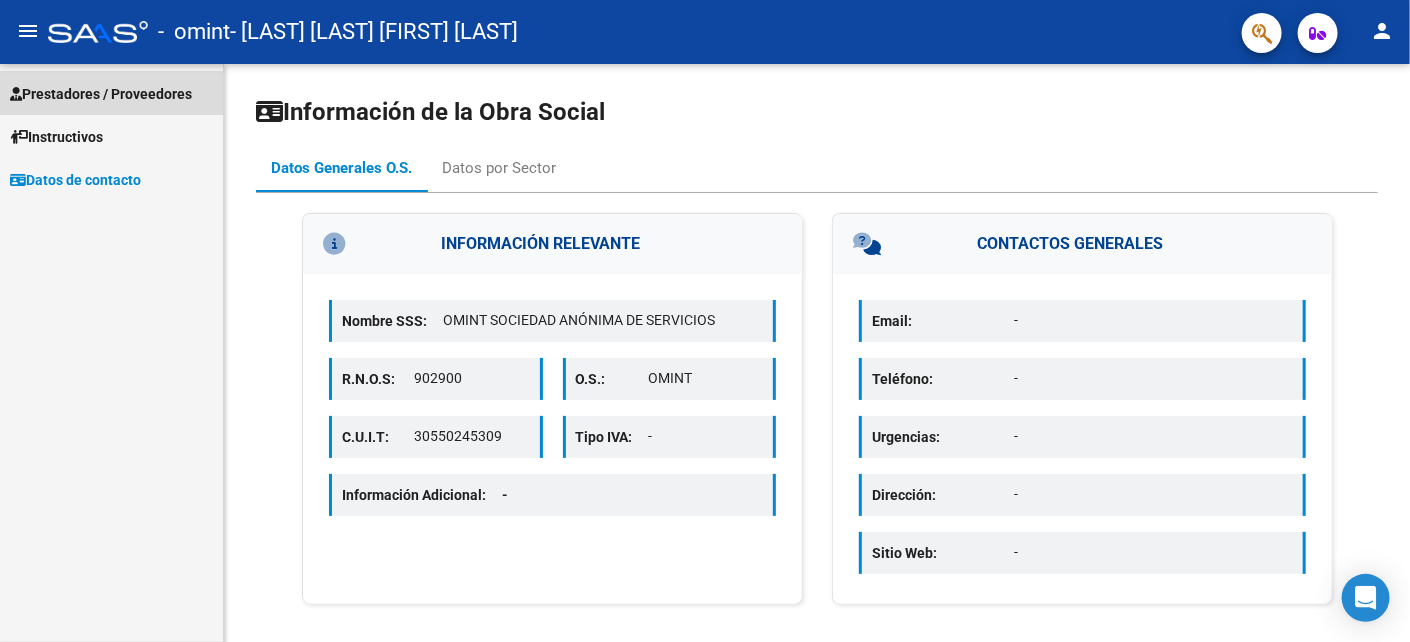 click on "Prestadores / Proveedores" at bounding box center [101, 94] 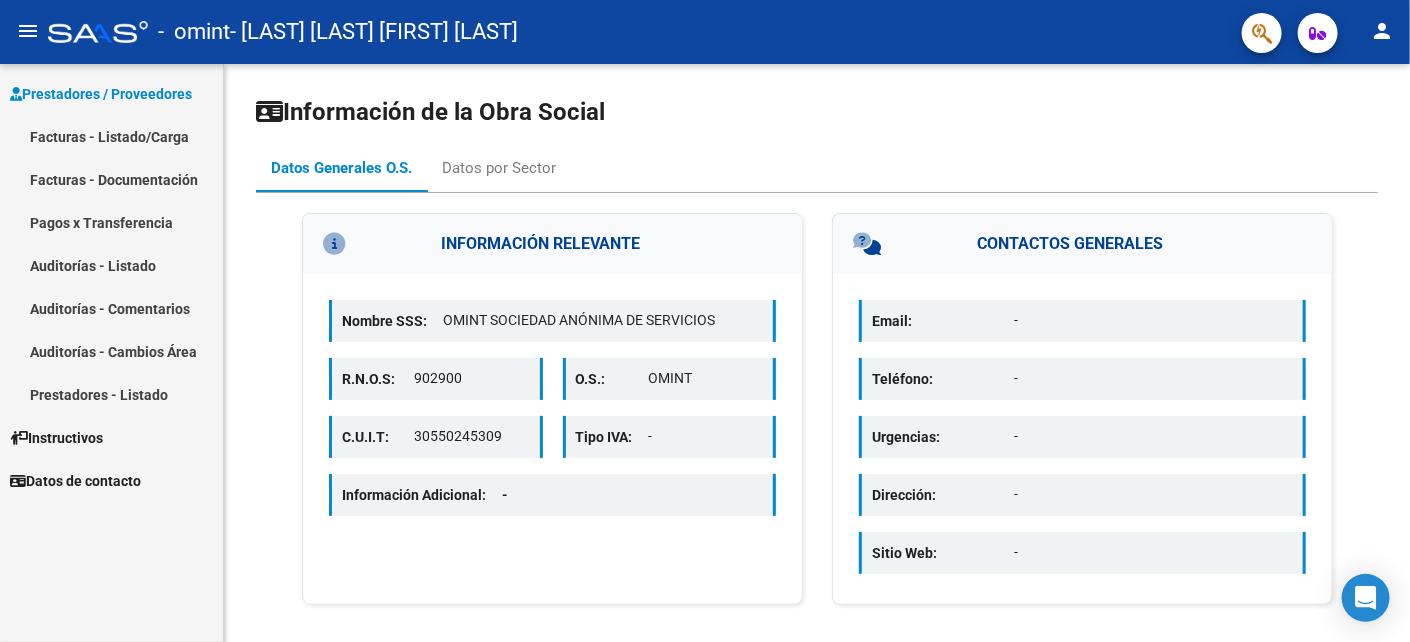 click 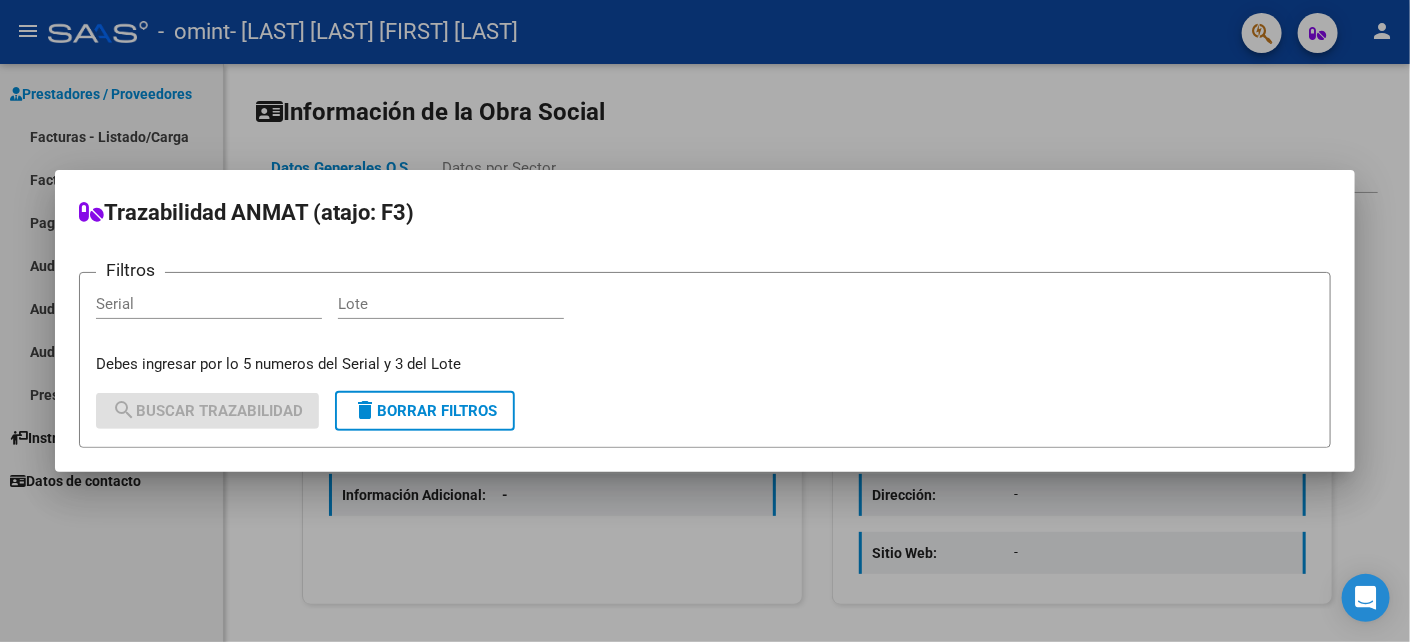click at bounding box center (705, 321) 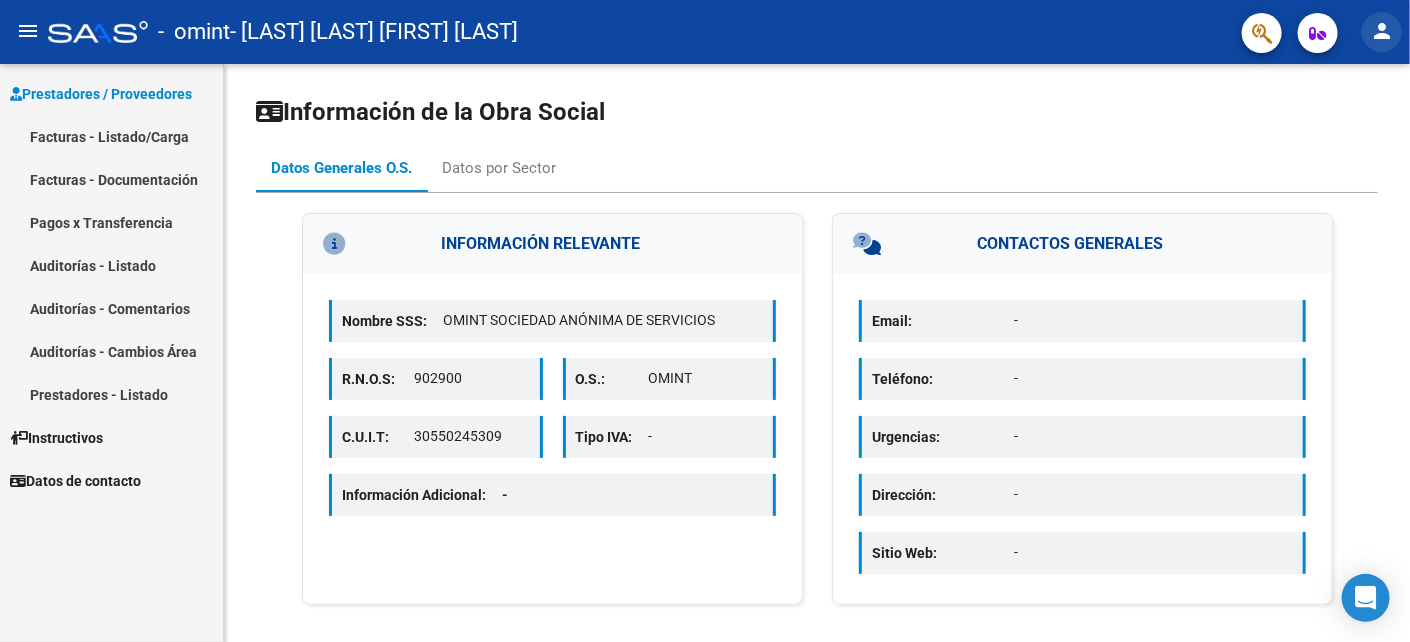click on "person" 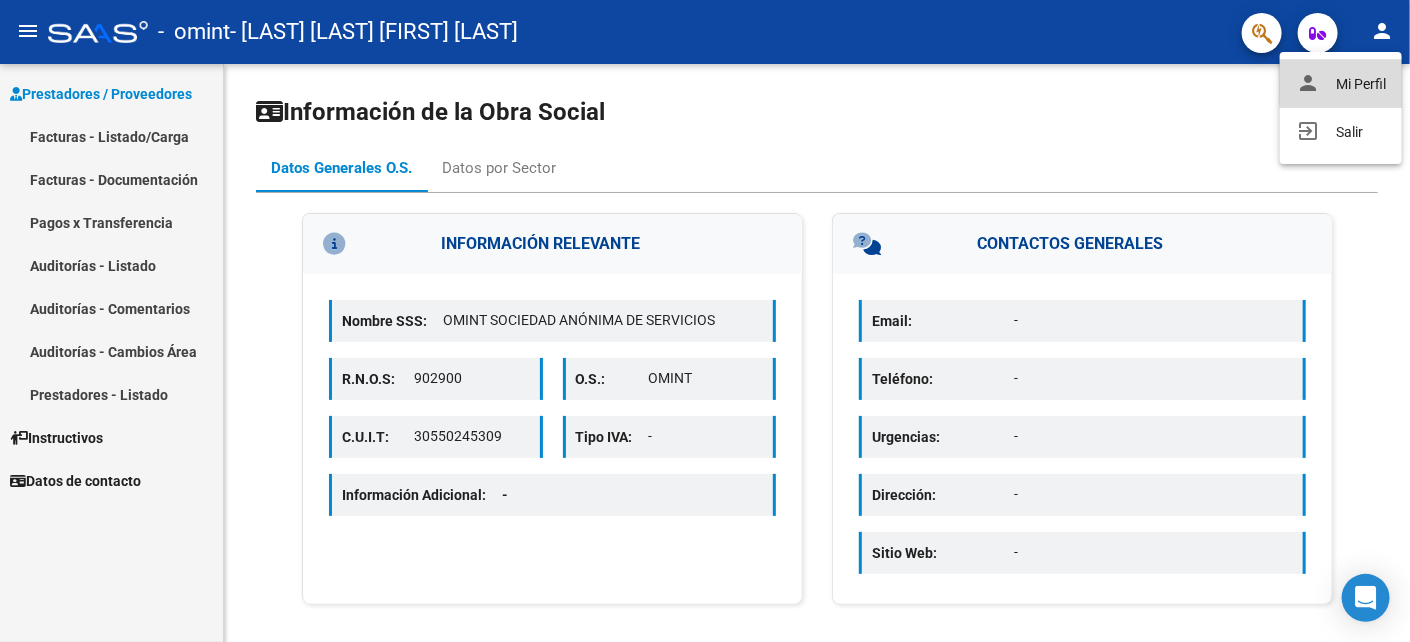 click on "person  Mi Perfil" at bounding box center (1341, 84) 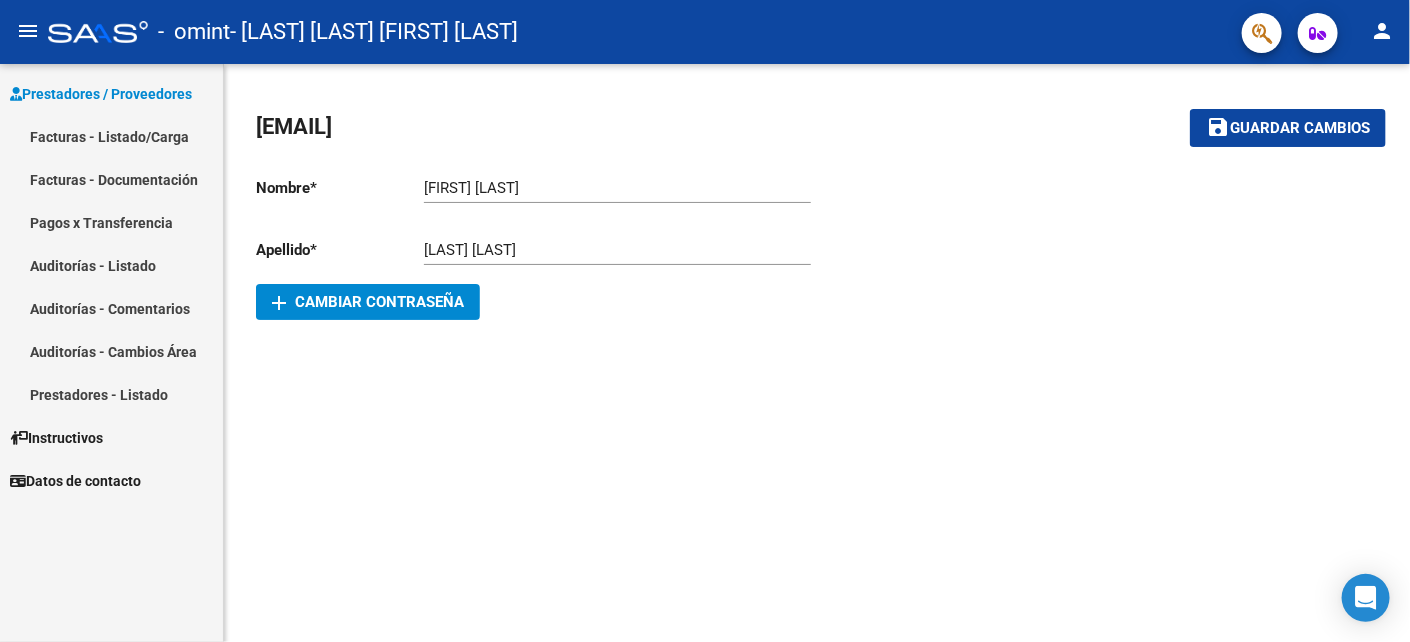 click on "menu" 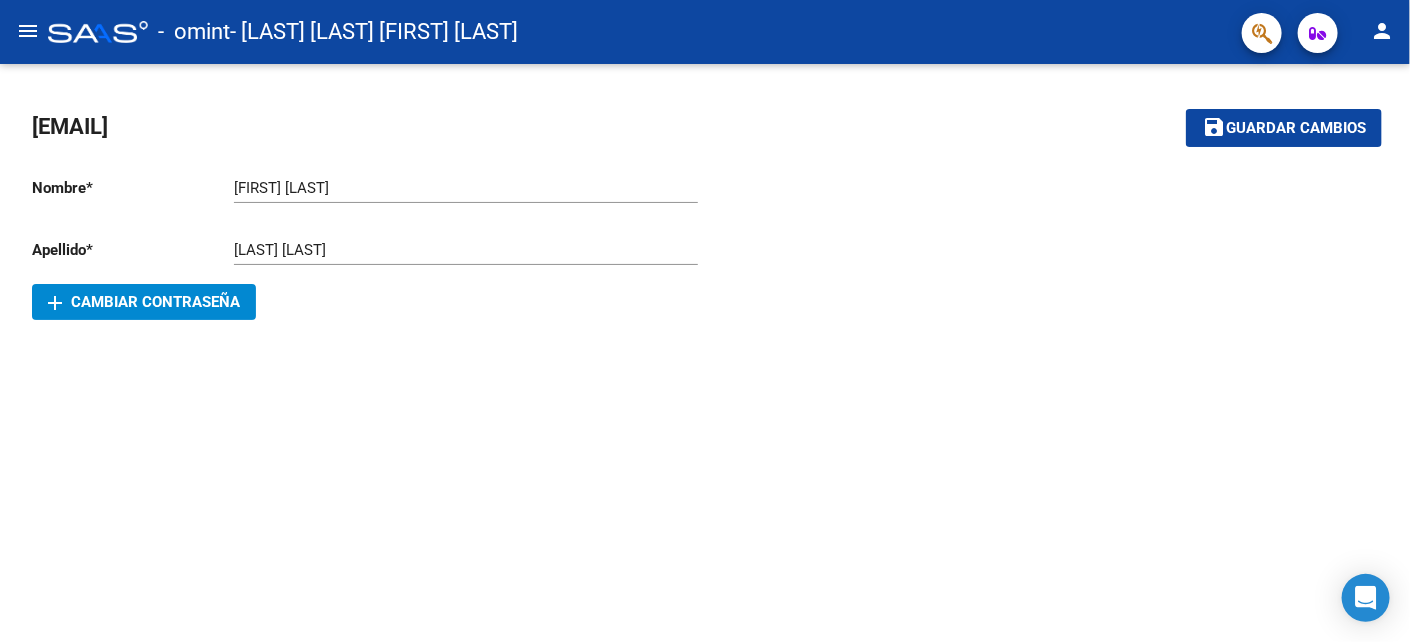 click on "menu" 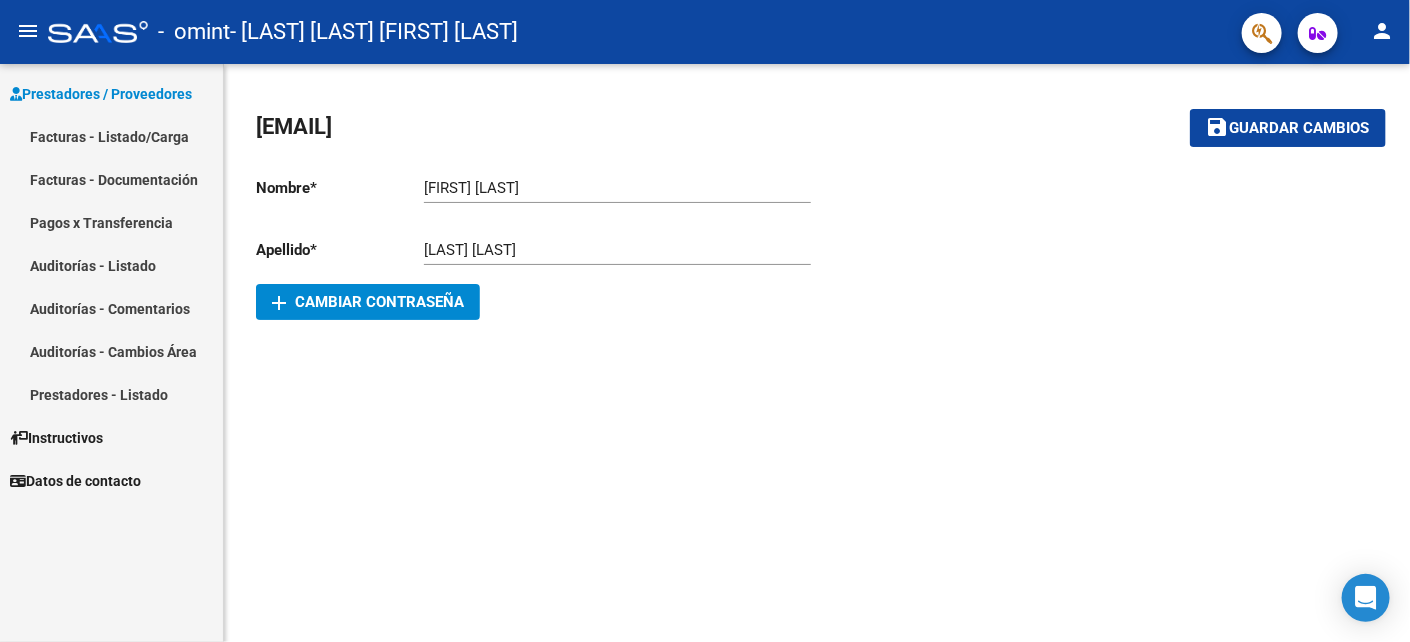 click on "Prestadores / Proveedores" at bounding box center [101, 94] 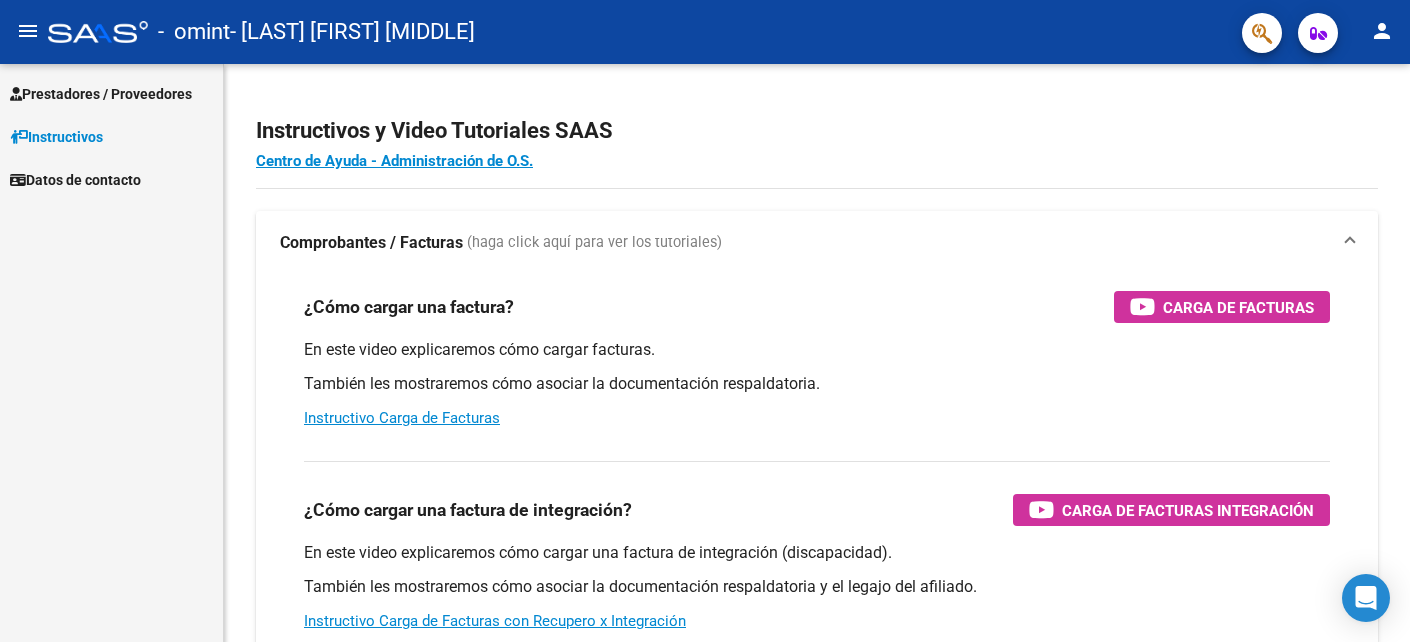 scroll, scrollTop: 0, scrollLeft: 0, axis: both 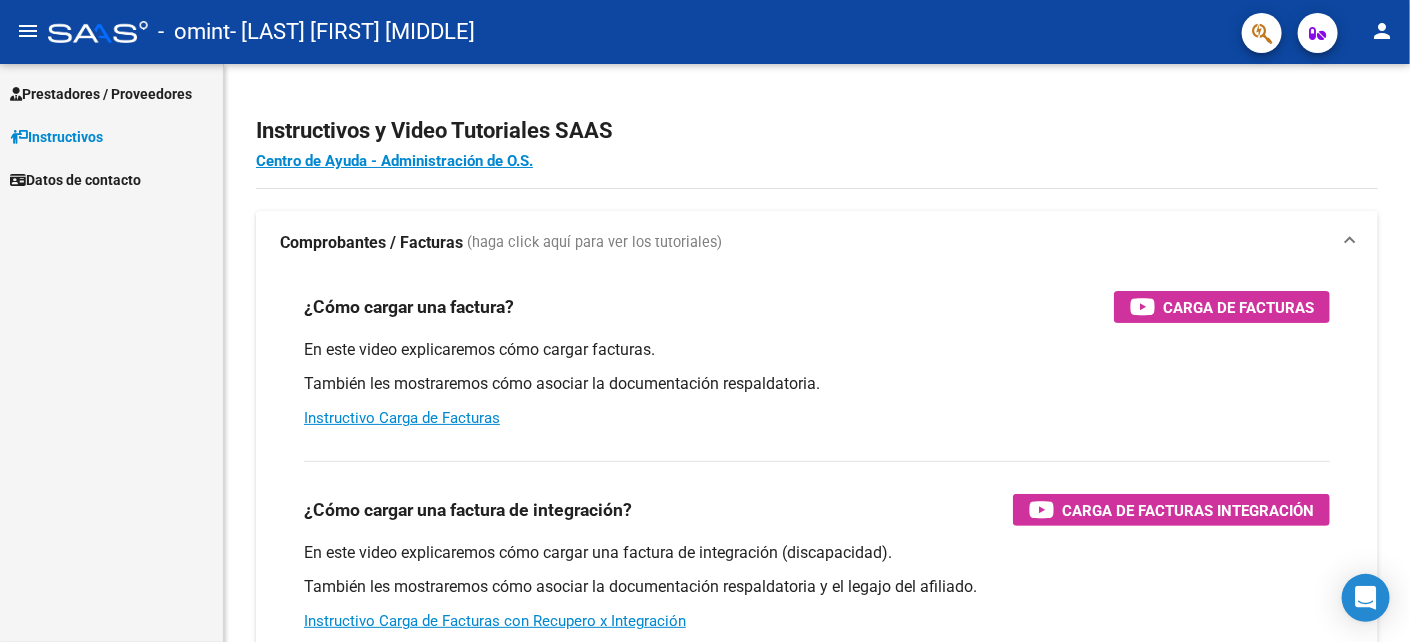 click on "Prestadores / Proveedores" at bounding box center [101, 94] 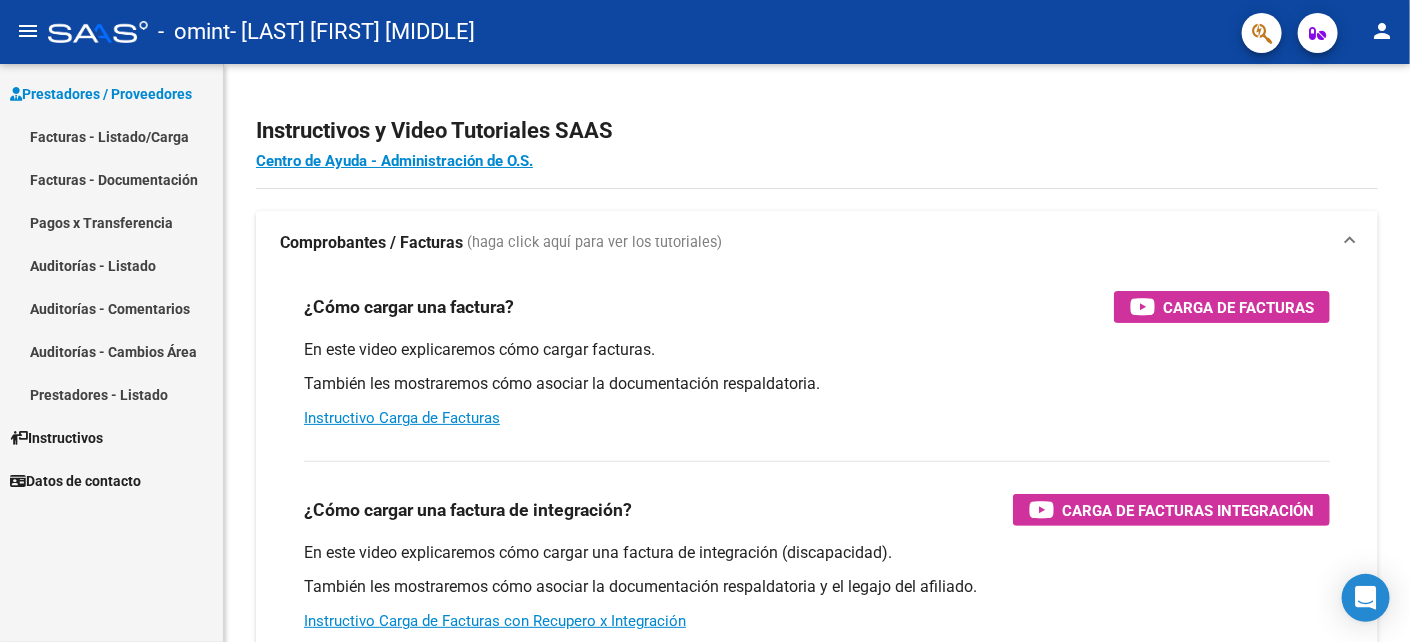 click on "Facturas - Listado/Carga" at bounding box center [111, 136] 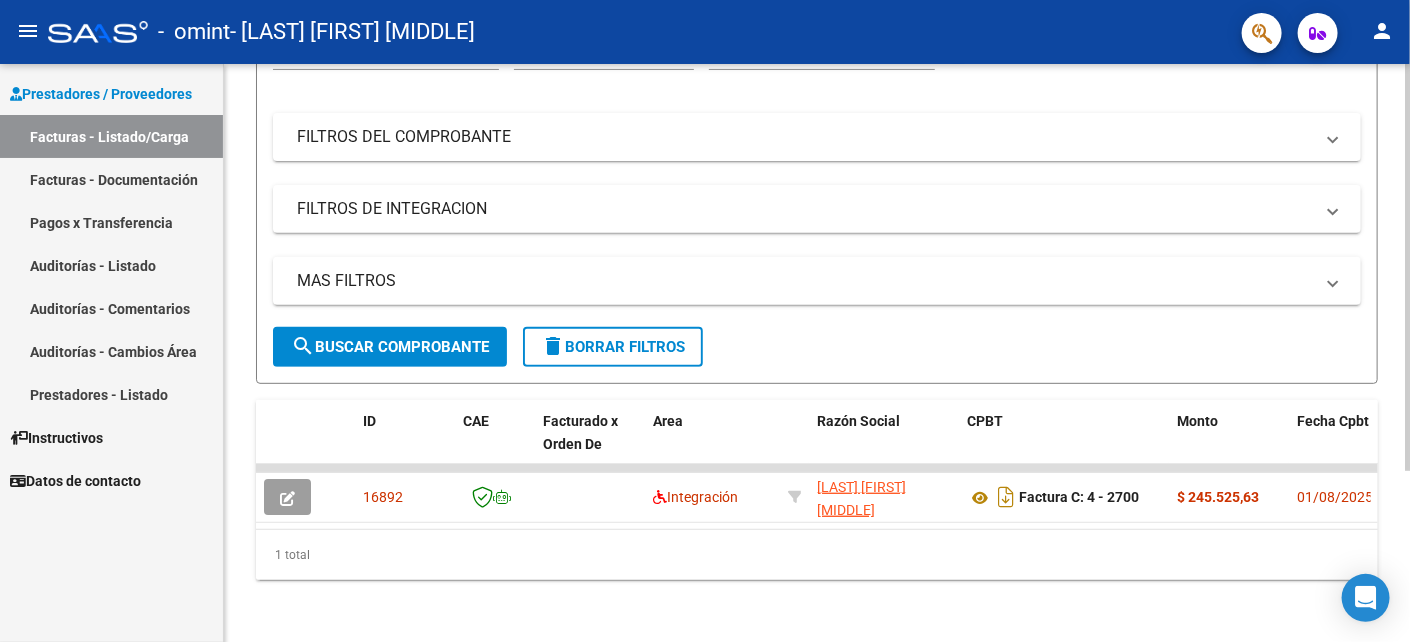 scroll, scrollTop: 241, scrollLeft: 0, axis: vertical 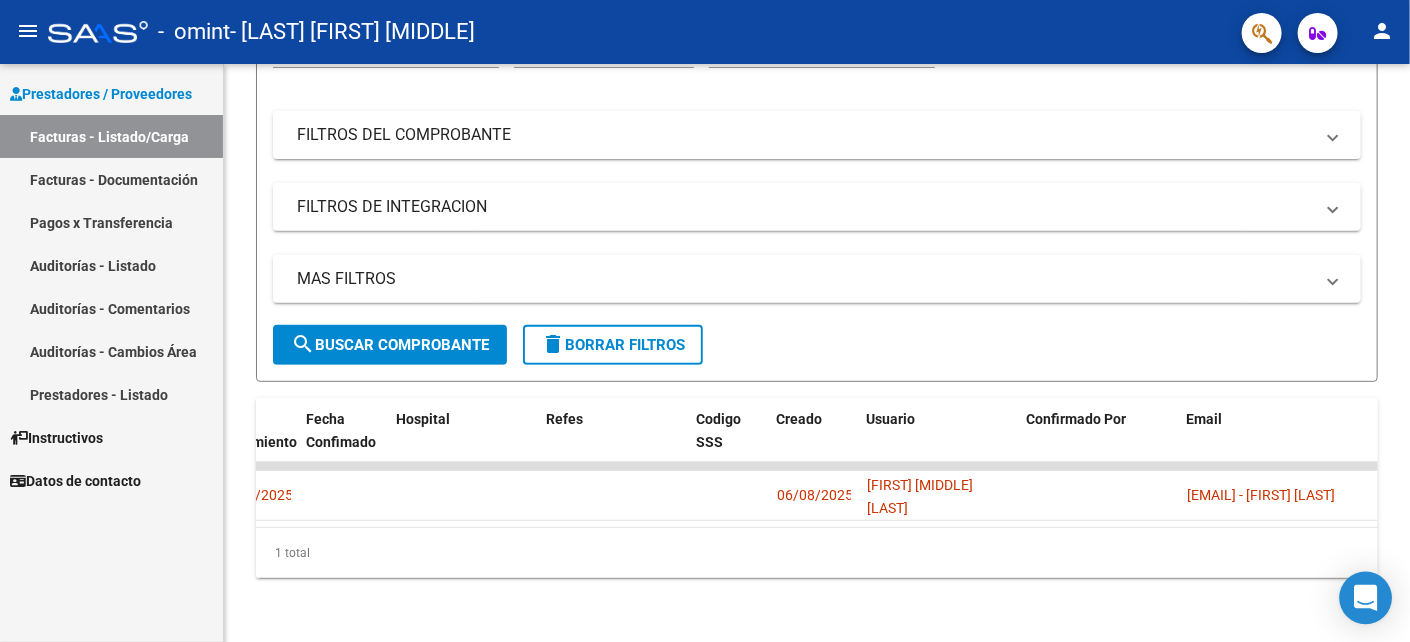 click 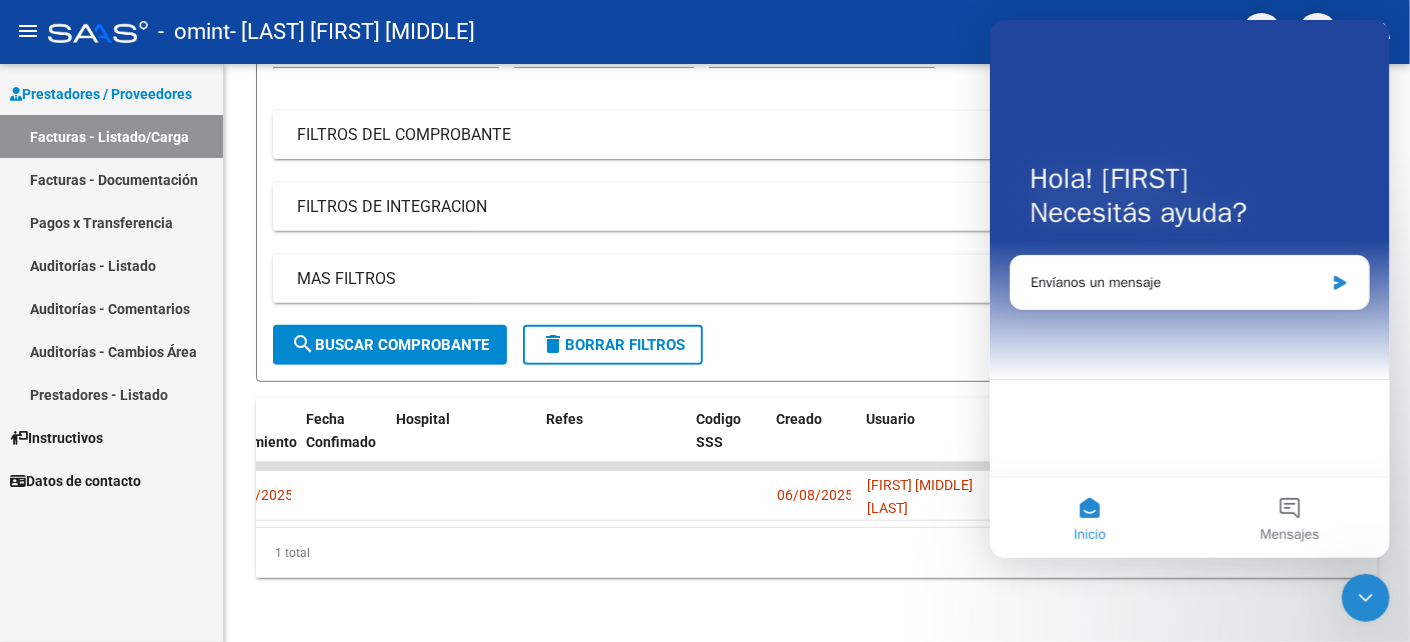 scroll, scrollTop: 0, scrollLeft: 0, axis: both 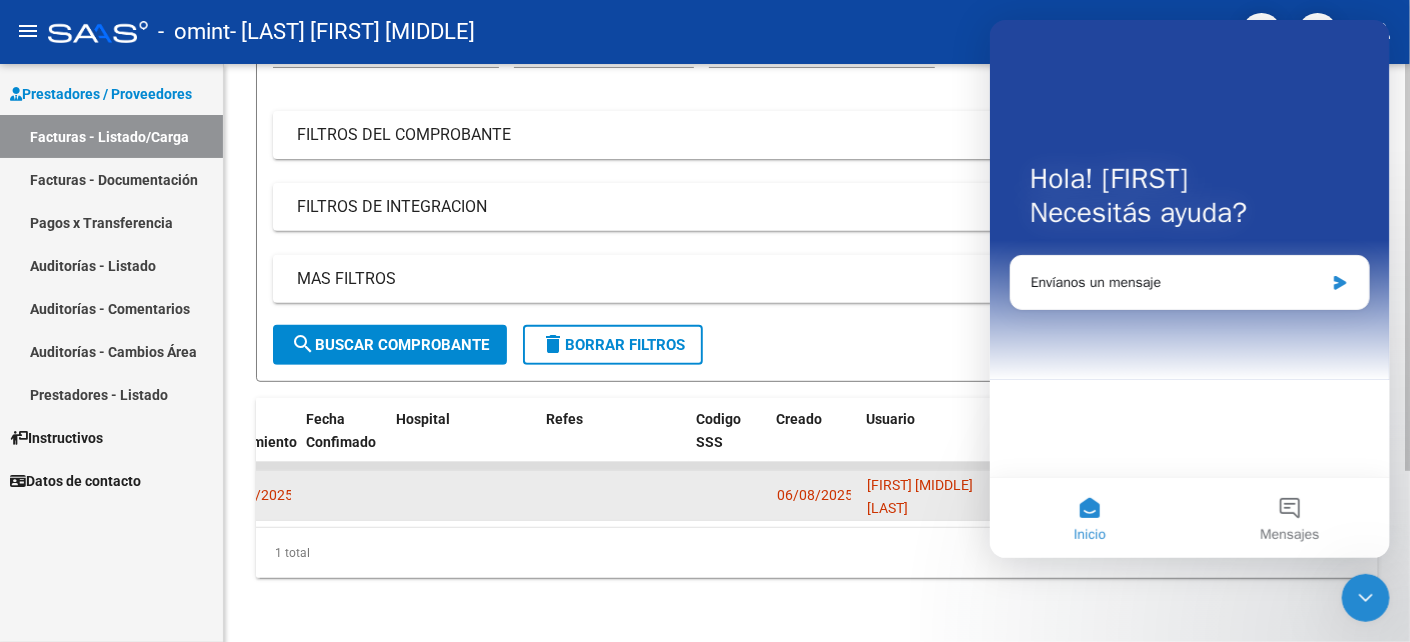 click 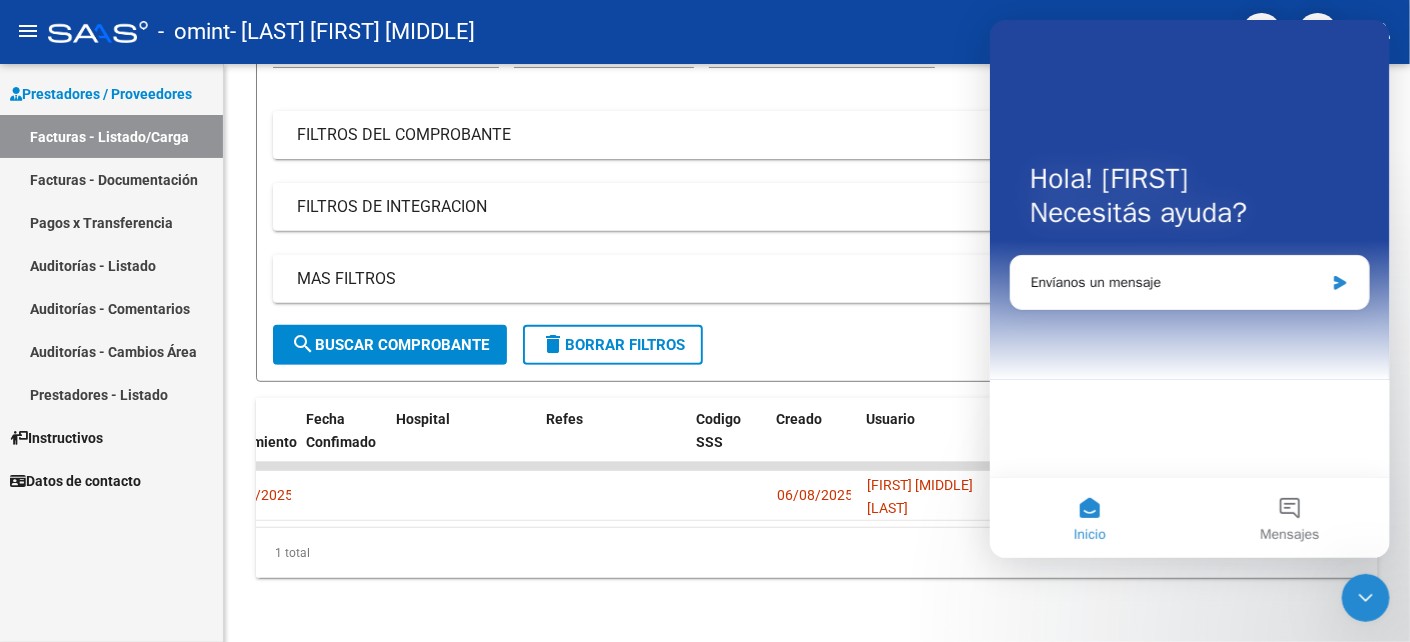 click on "Hola! Cristian Necesitás ayuda?" at bounding box center [1189, 200] 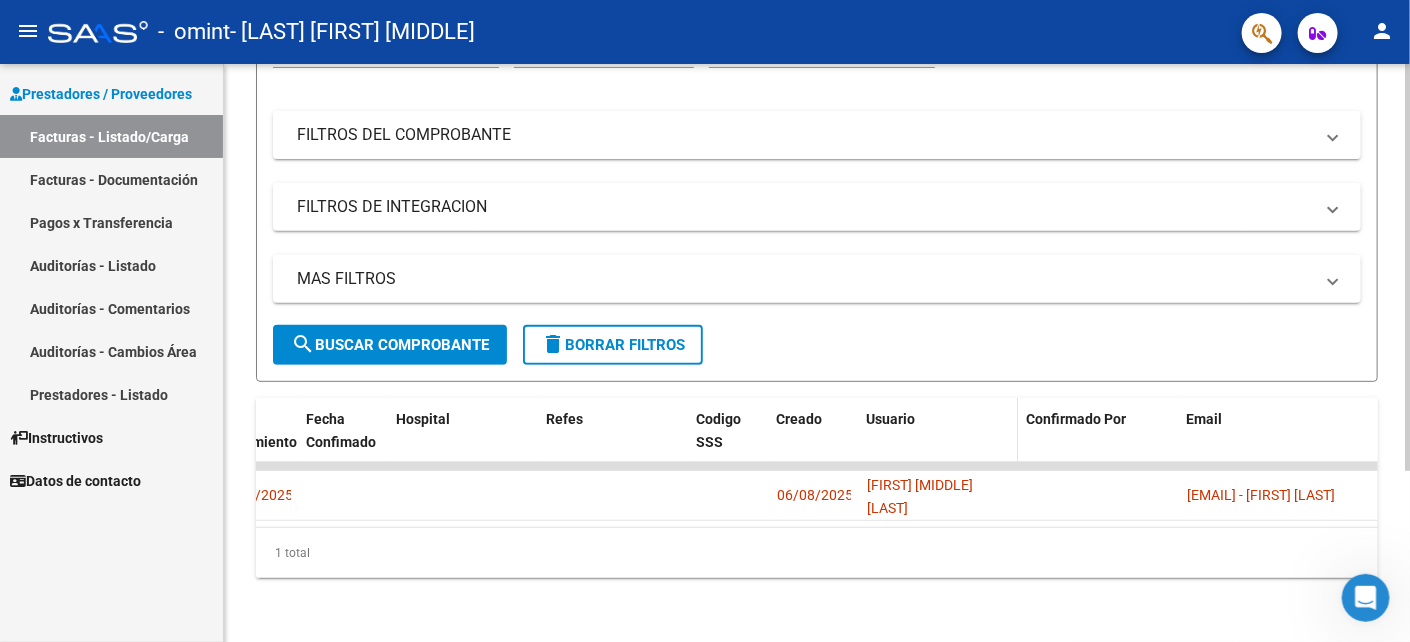 scroll, scrollTop: 0, scrollLeft: 0, axis: both 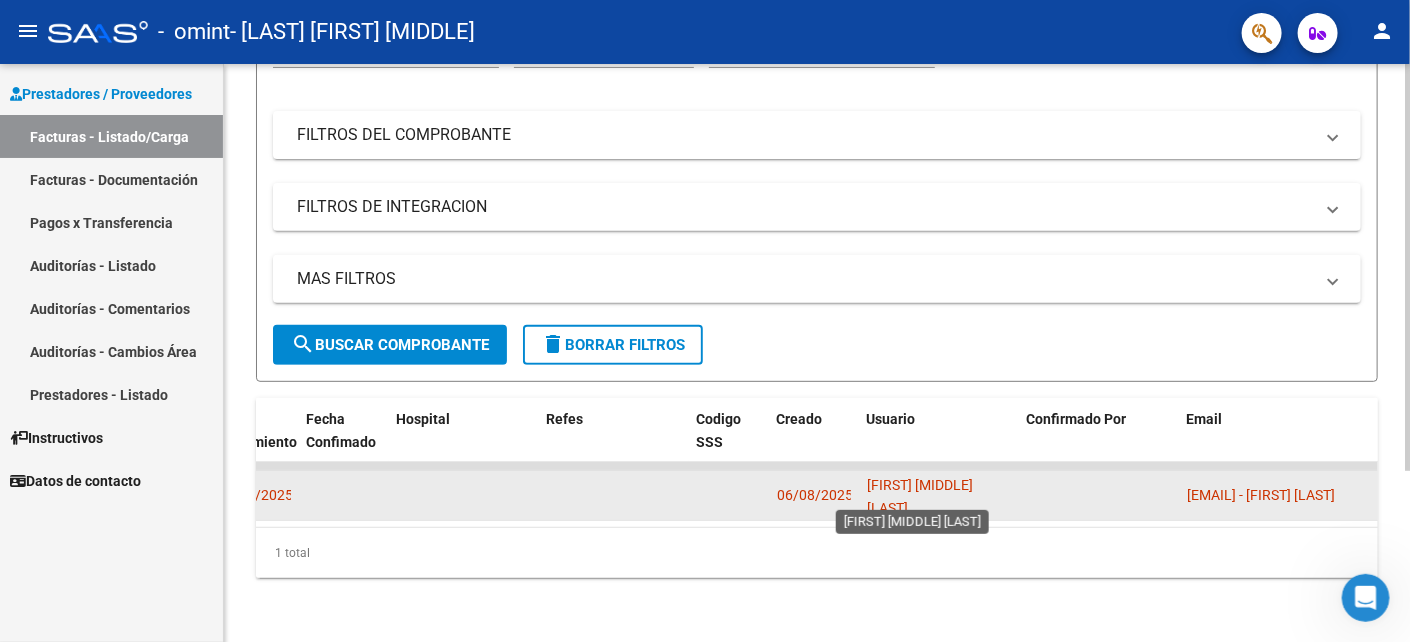 click on "[FIRST] [LAST]  [LAST]" 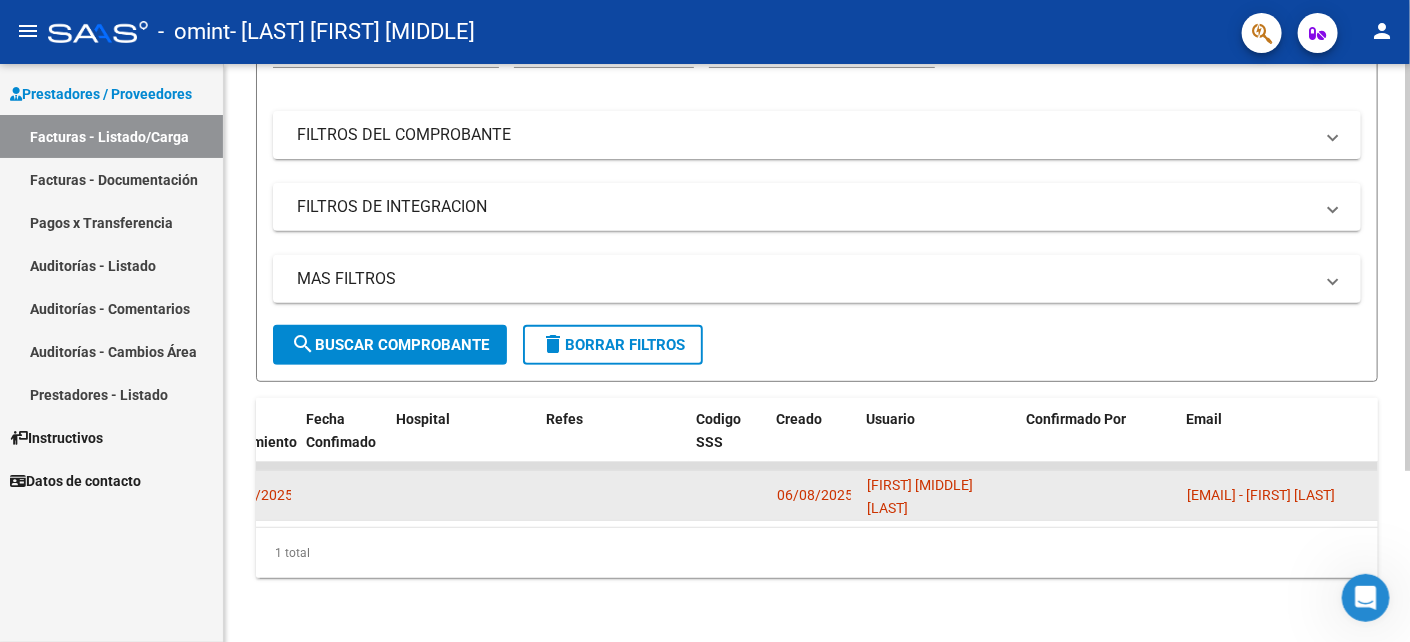 click on "[FIRST] [LAST]  [LAST]" 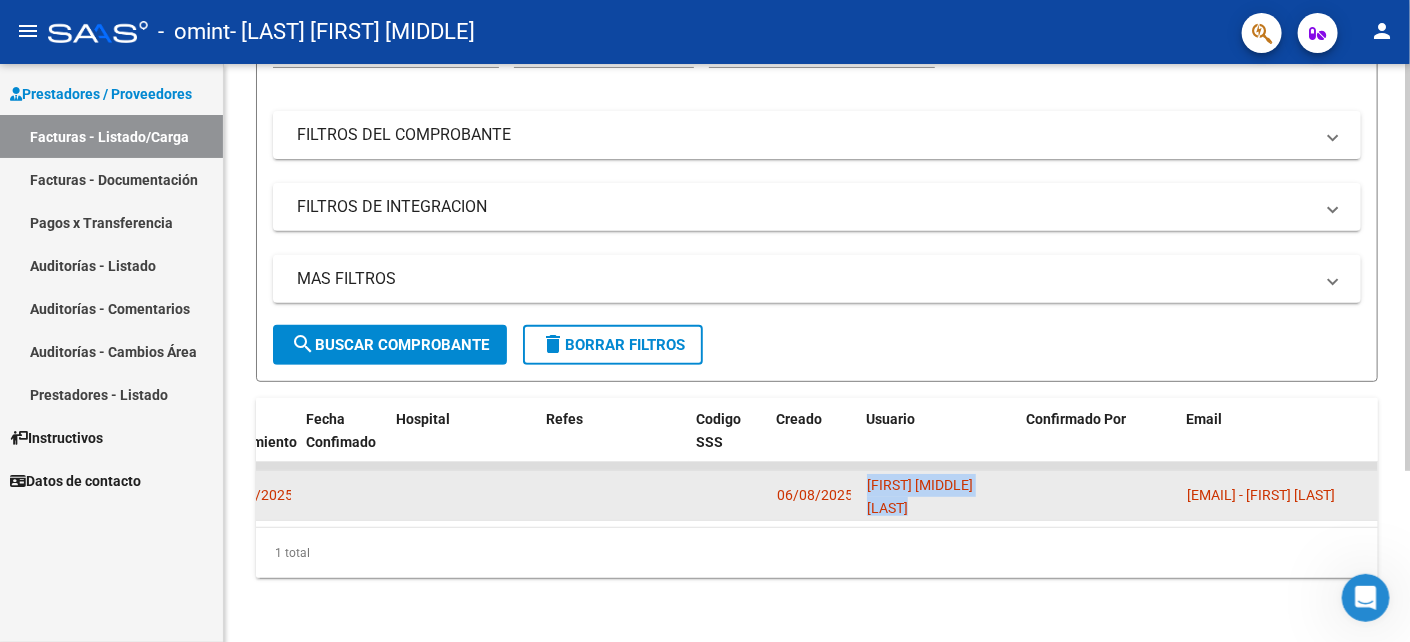 click on "[FIRST] [LAST]  [LAST]" 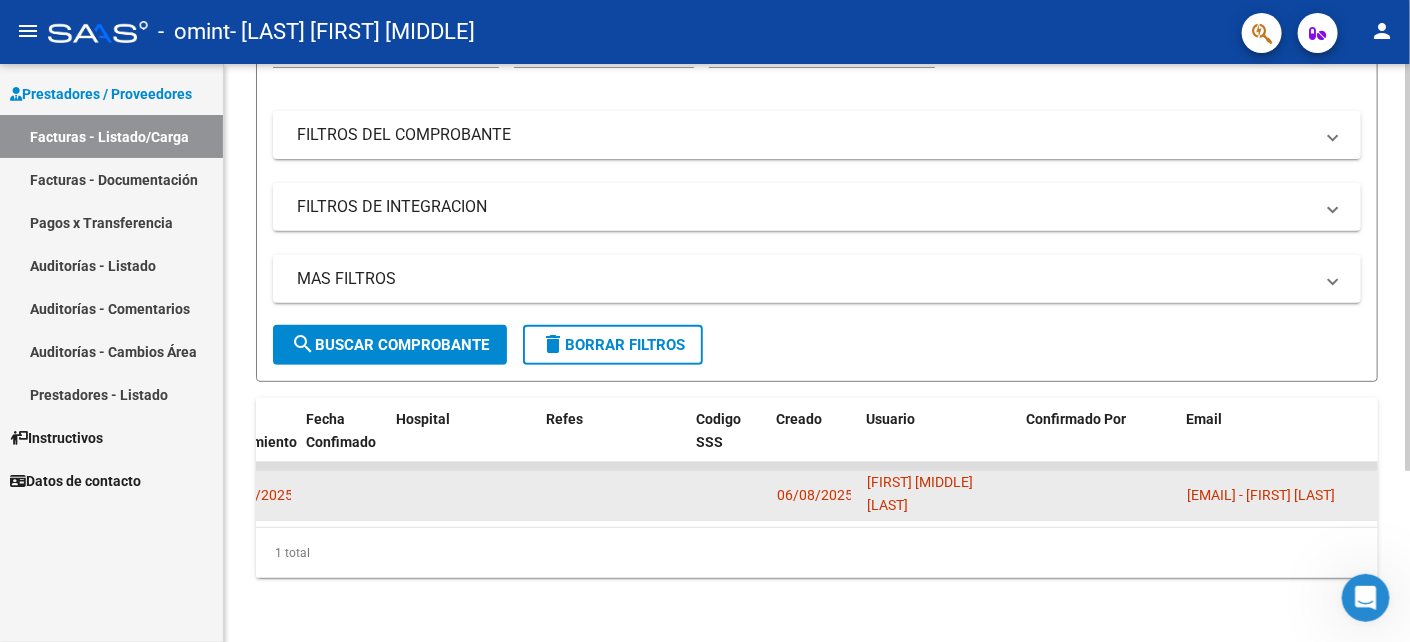 drag, startPoint x: 887, startPoint y: 490, endPoint x: 725, endPoint y: 490, distance: 162 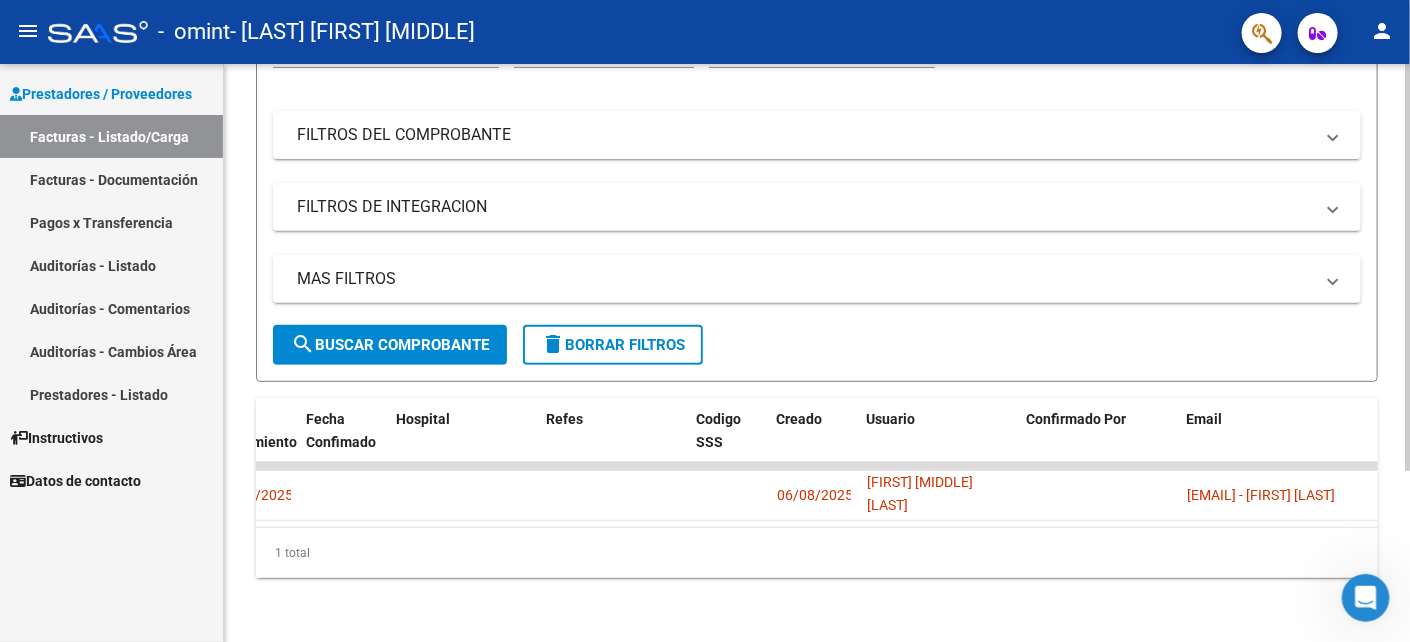 click on "search  Buscar Comprobante" 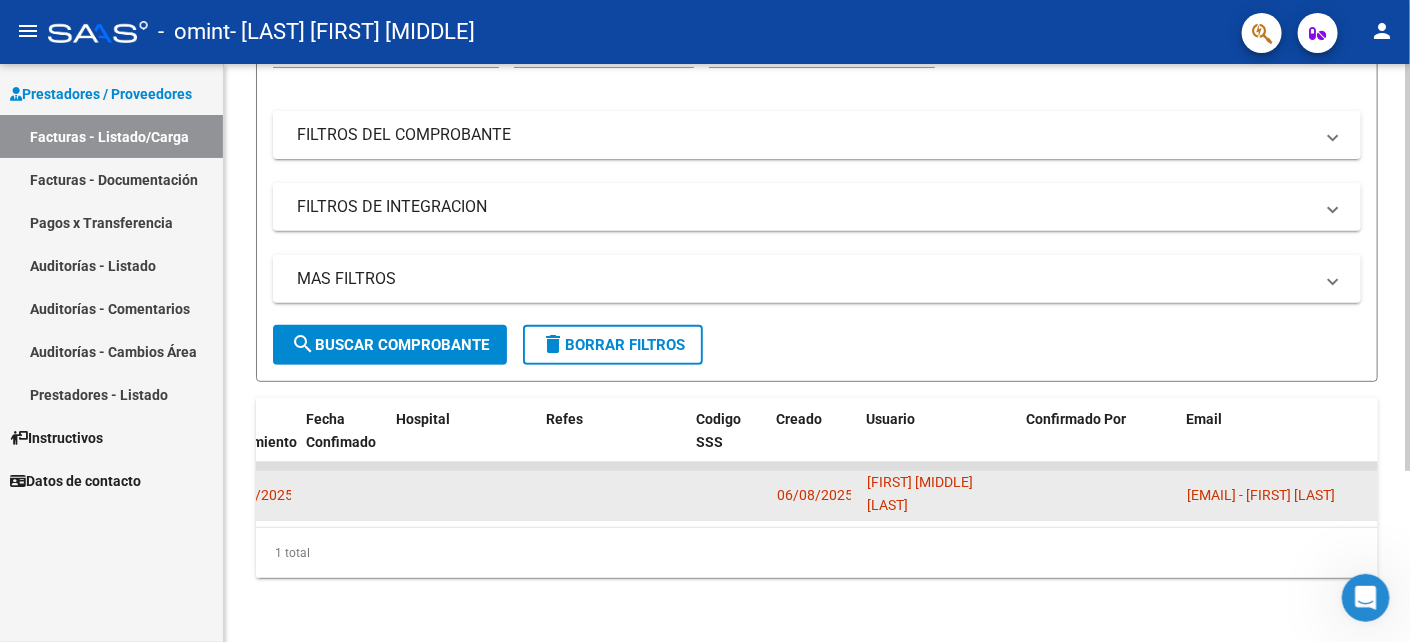 click on "06/08/2025" 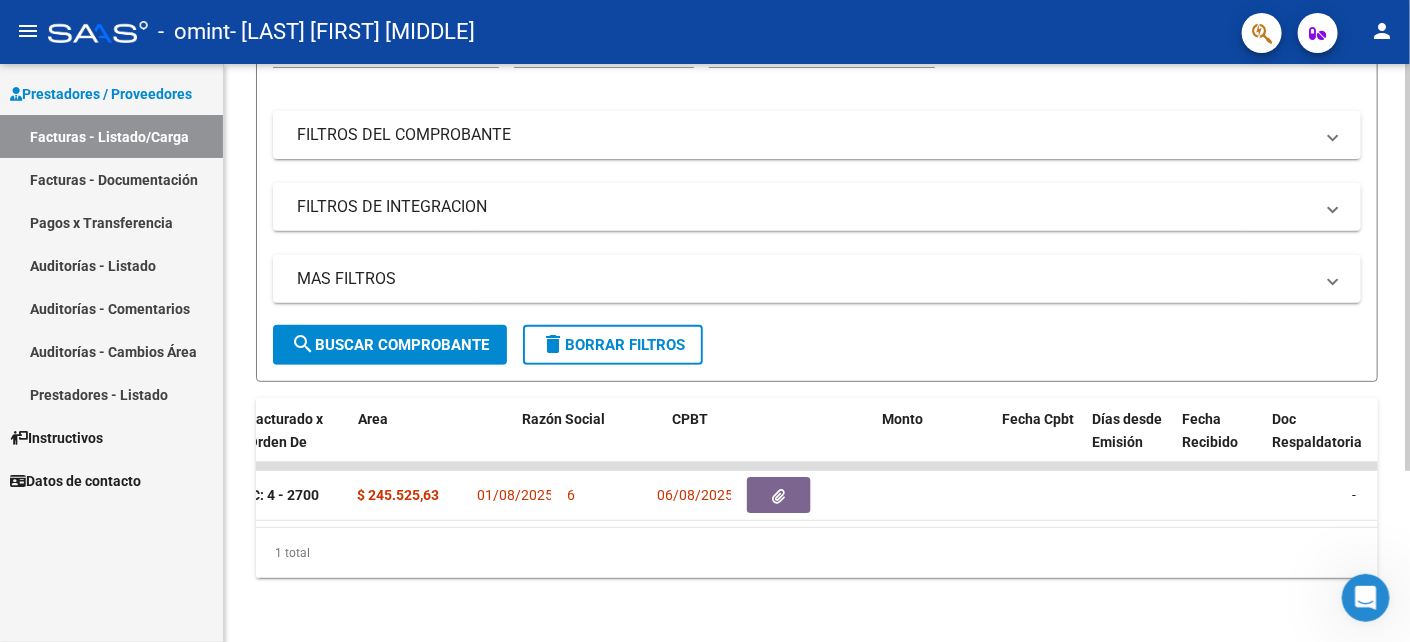 scroll, scrollTop: 0, scrollLeft: 0, axis: both 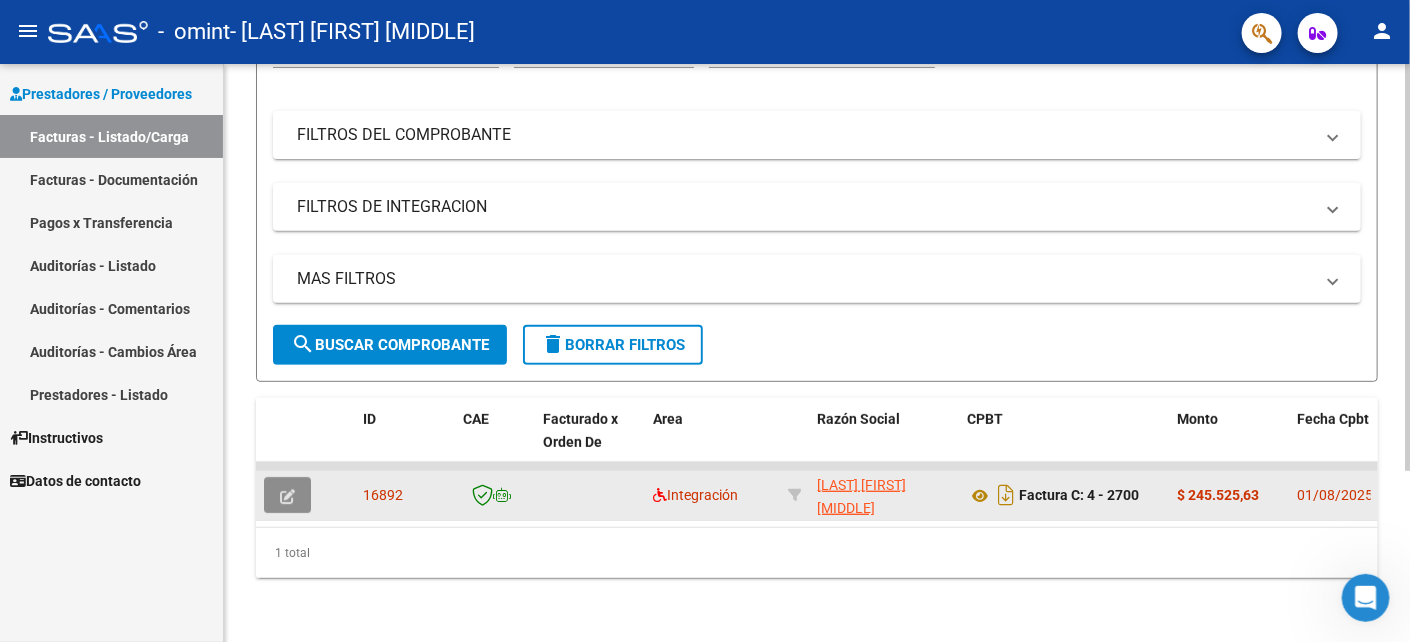 click 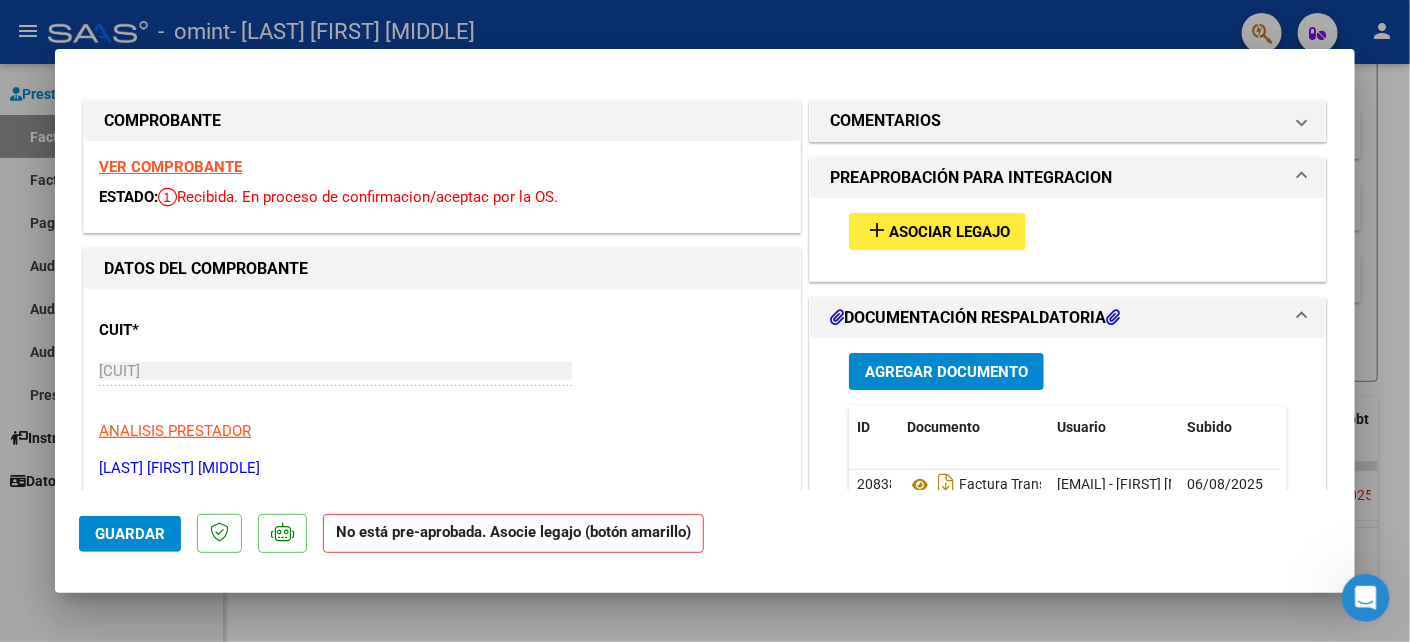 click on "Asociar Legajo" at bounding box center [949, 232] 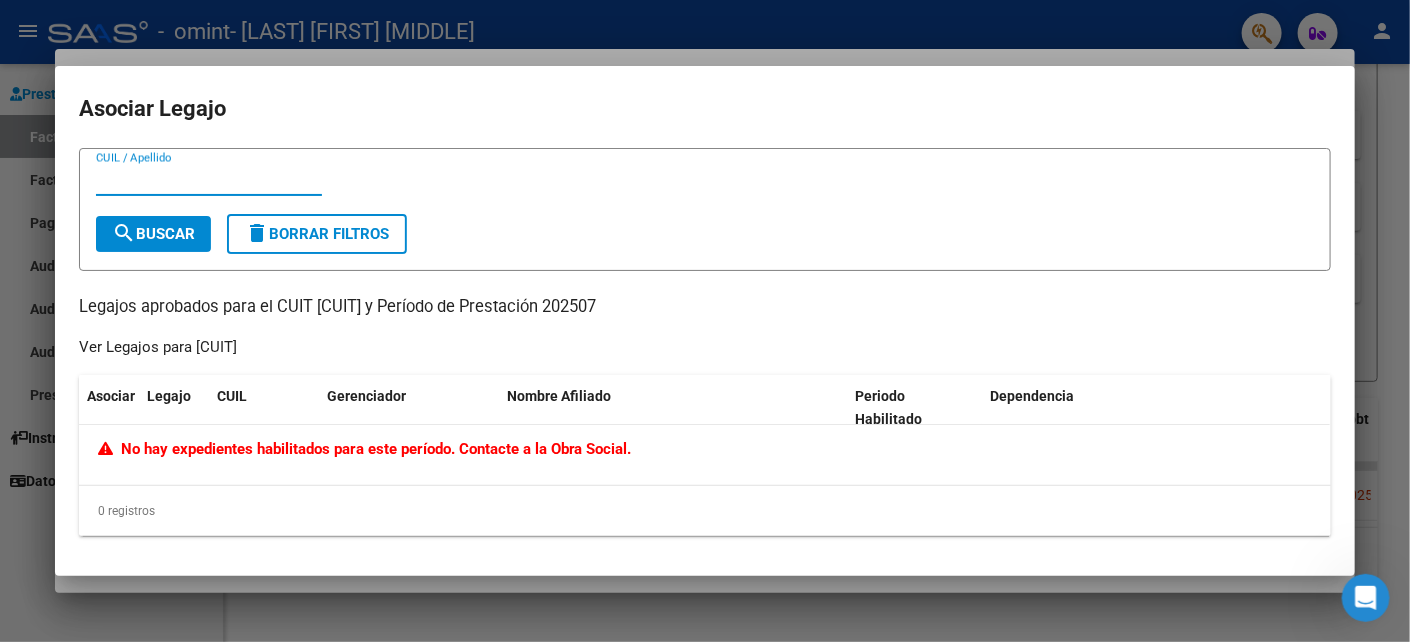 type 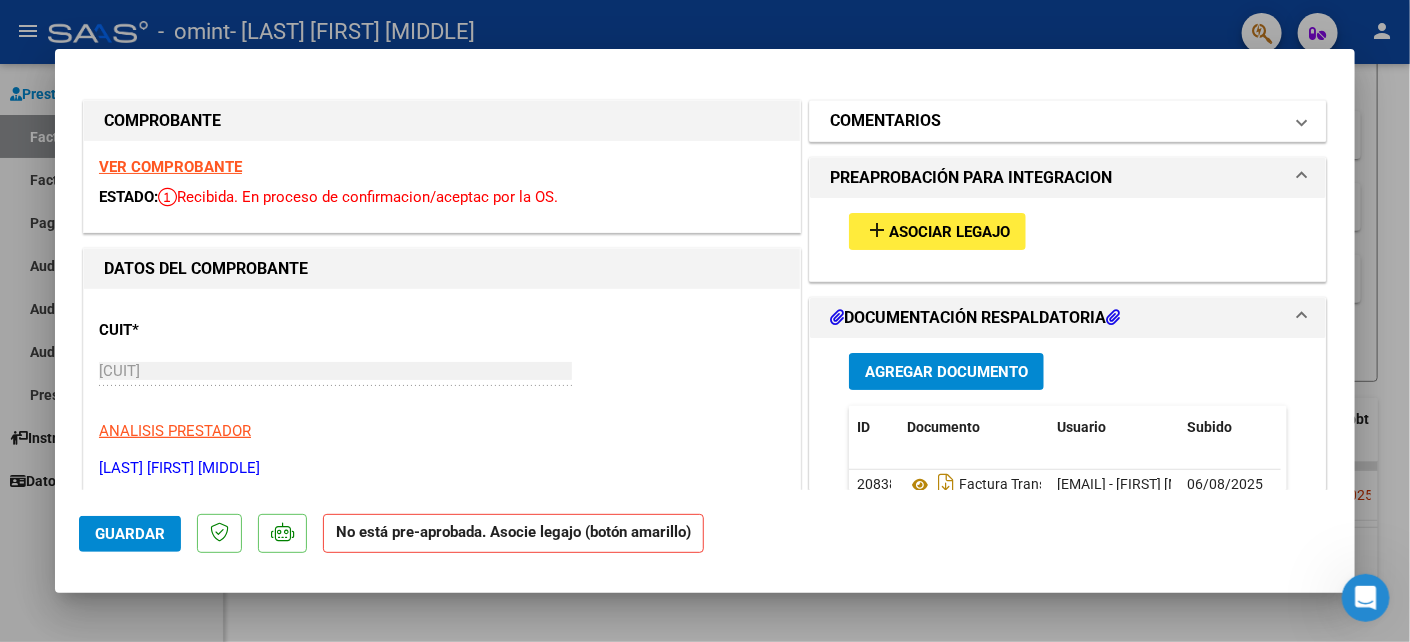 click on "COMENTARIOS" at bounding box center (885, 121) 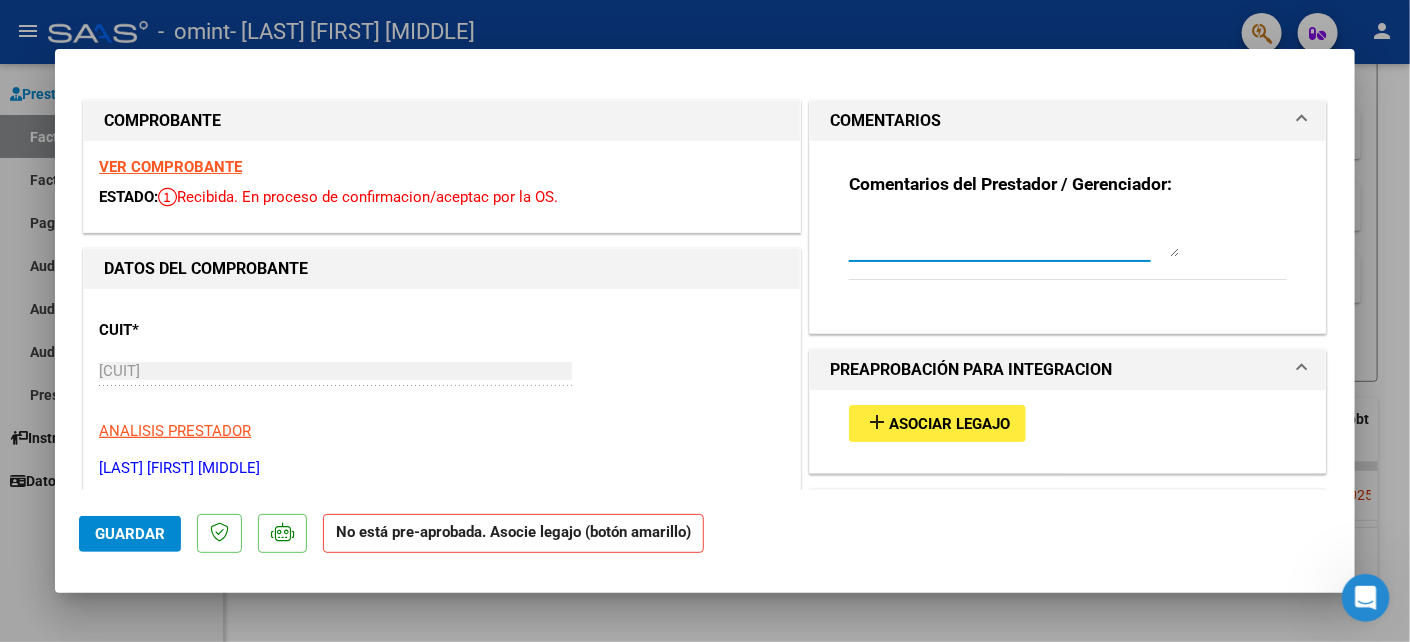 click at bounding box center (1014, 237) 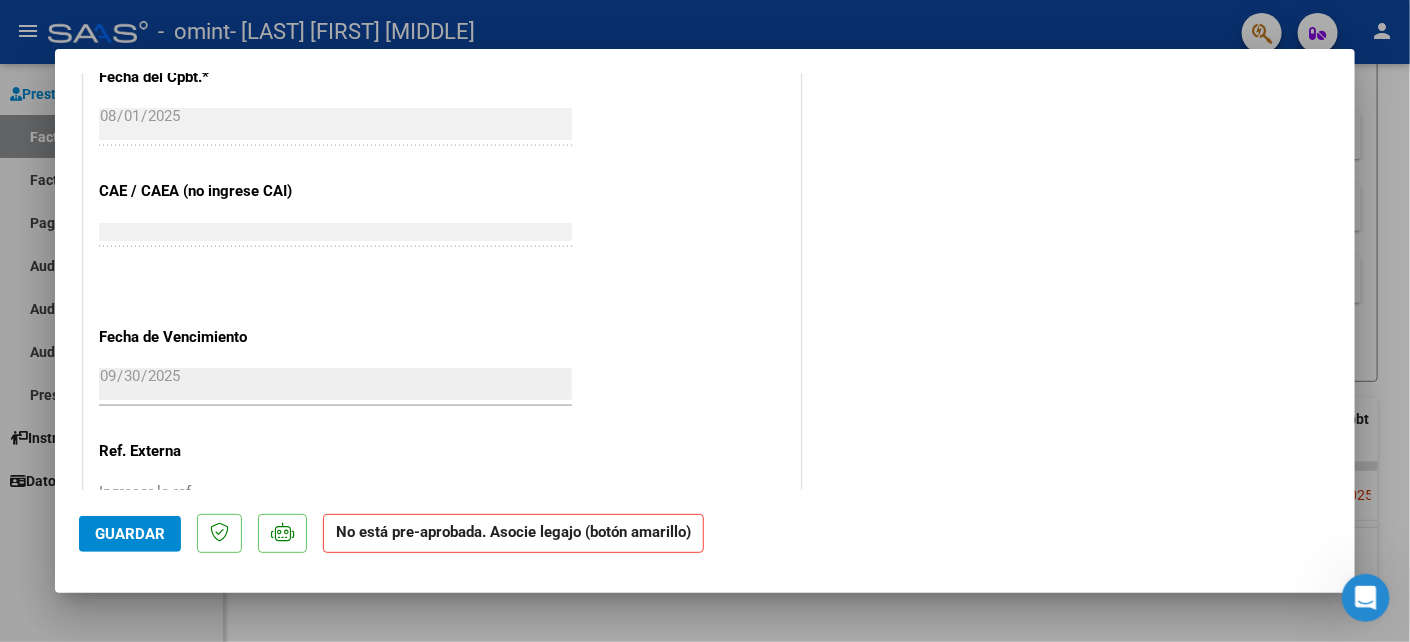 scroll, scrollTop: 1200, scrollLeft: 0, axis: vertical 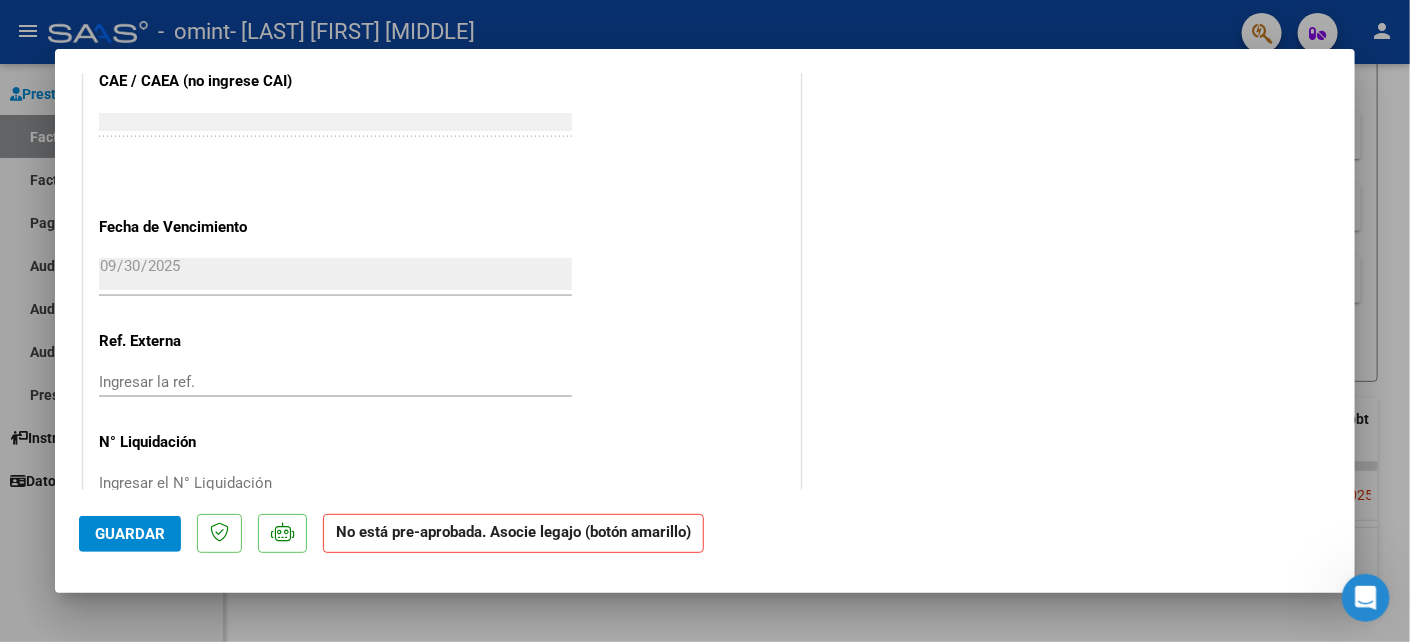 click on "No está pre-aprobada. Asocie legajo (botón amarillo)" 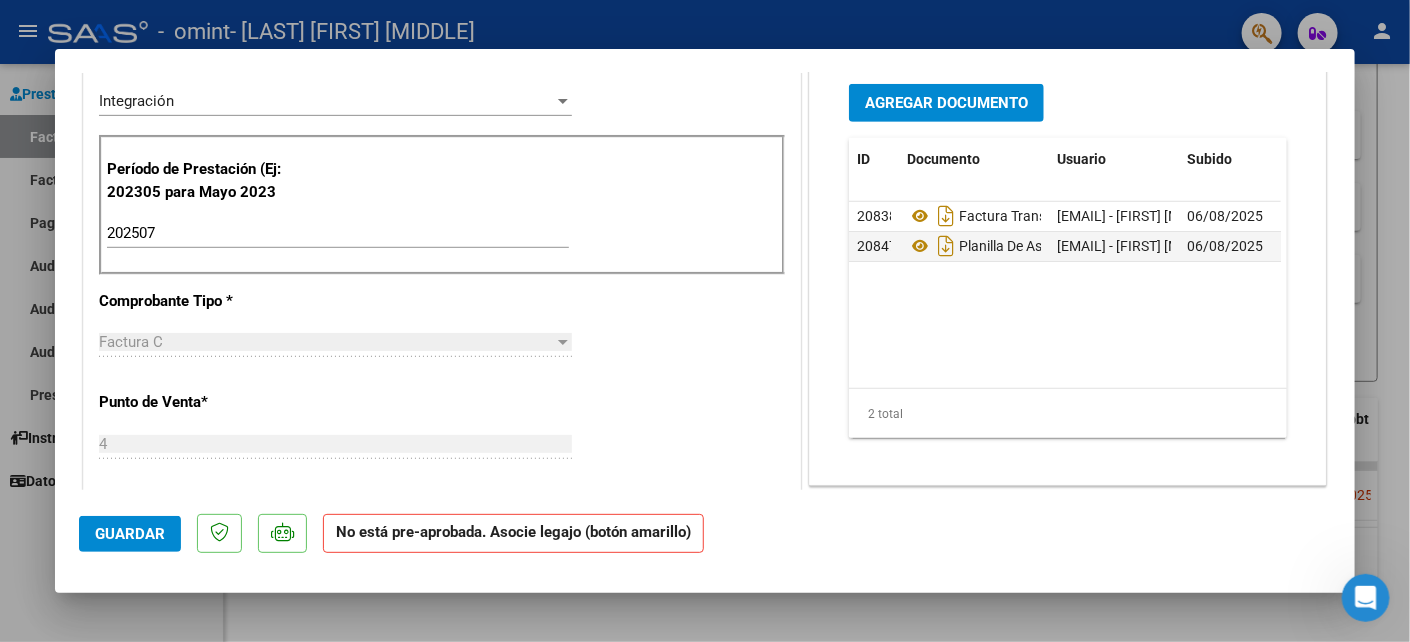 scroll, scrollTop: 0, scrollLeft: 0, axis: both 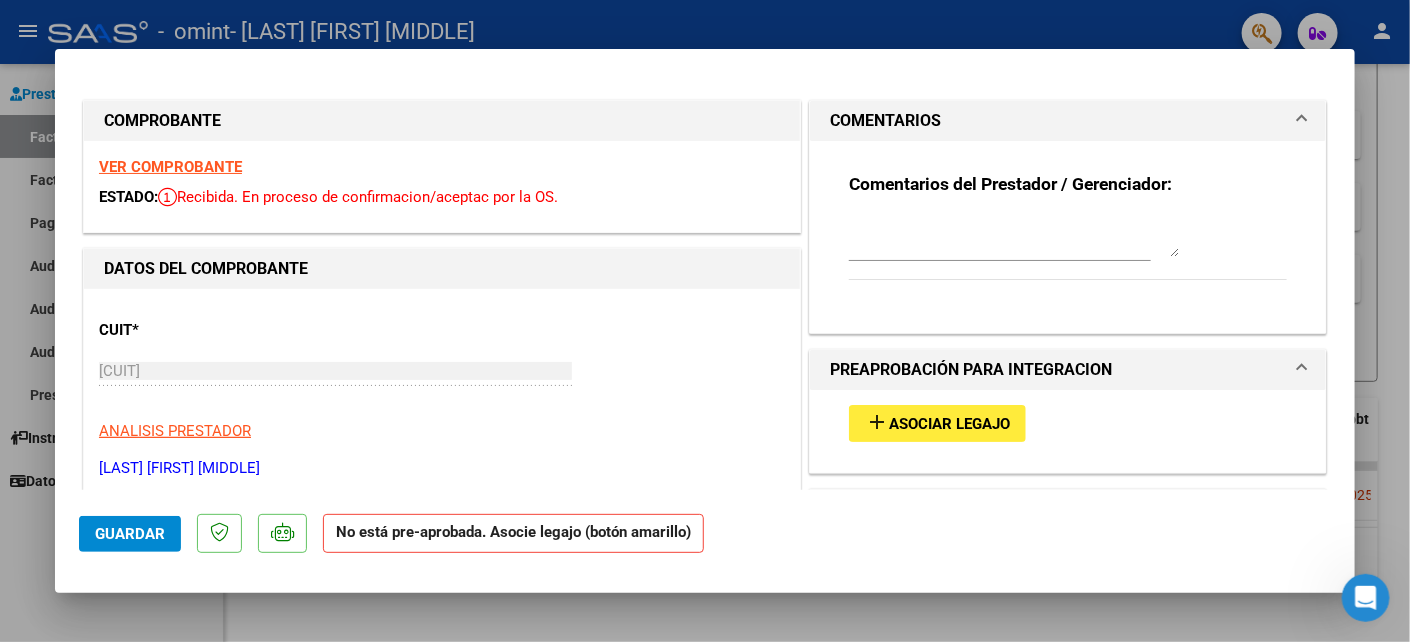 type 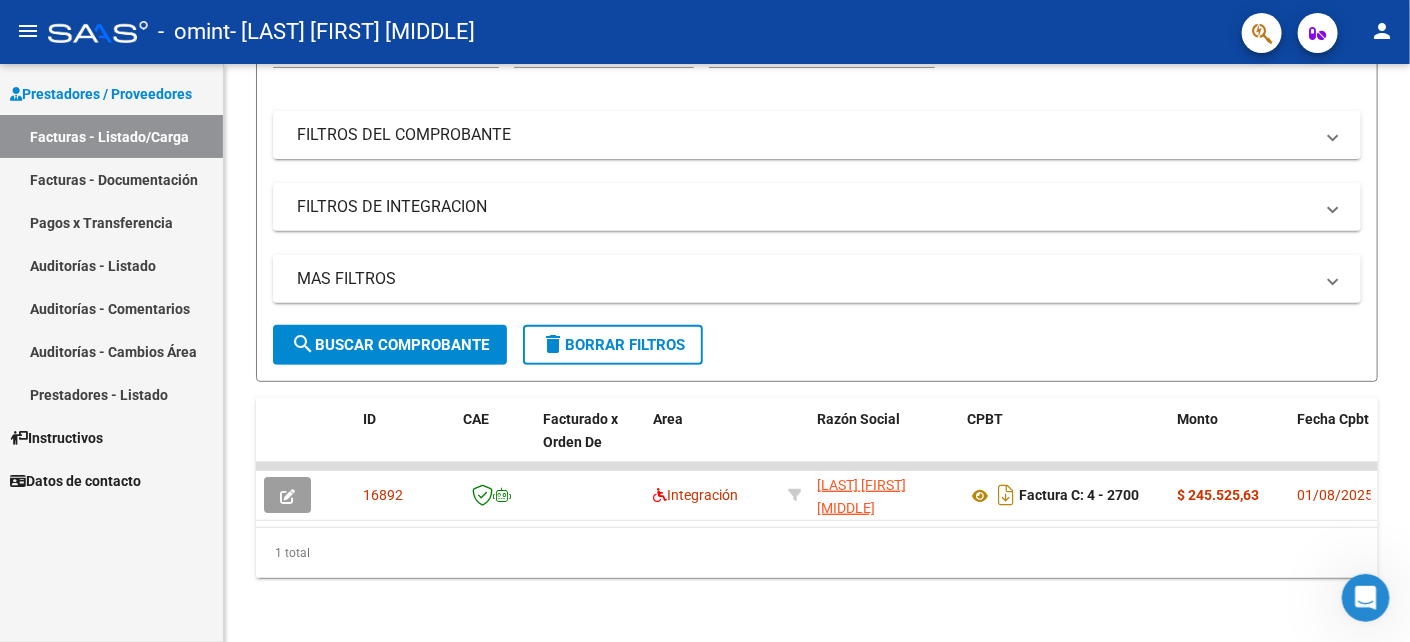 click on "person" 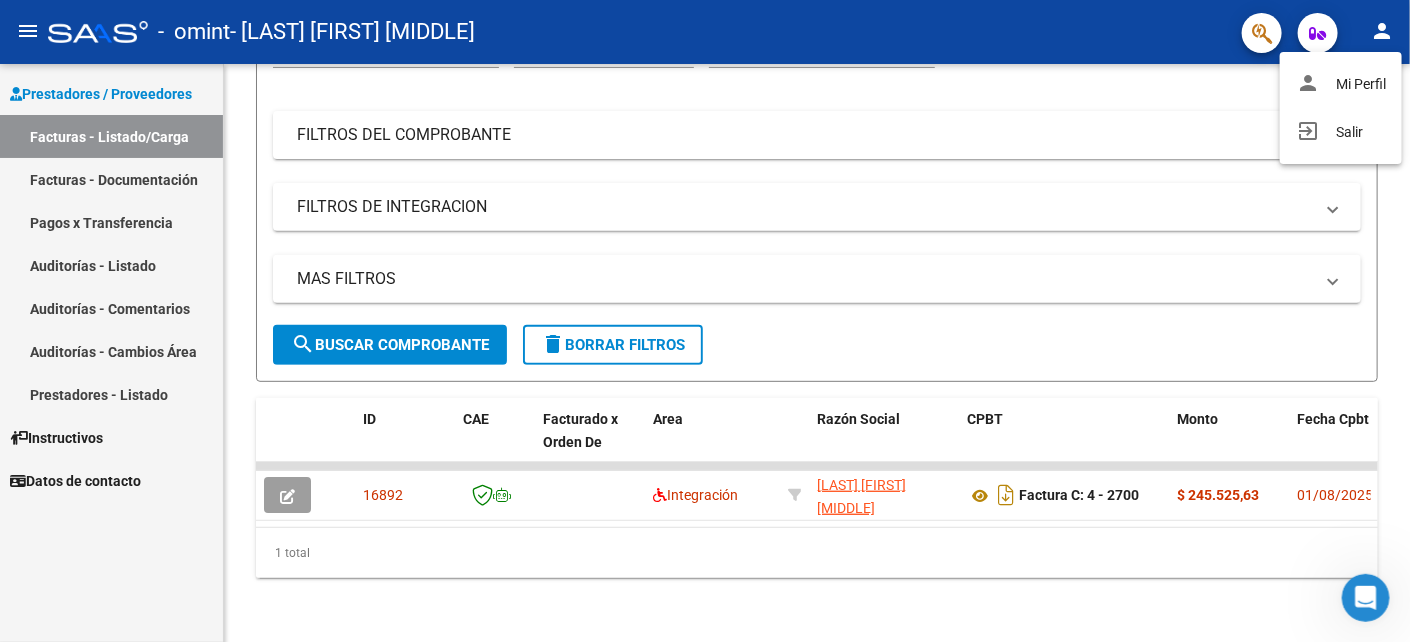 click at bounding box center (705, 321) 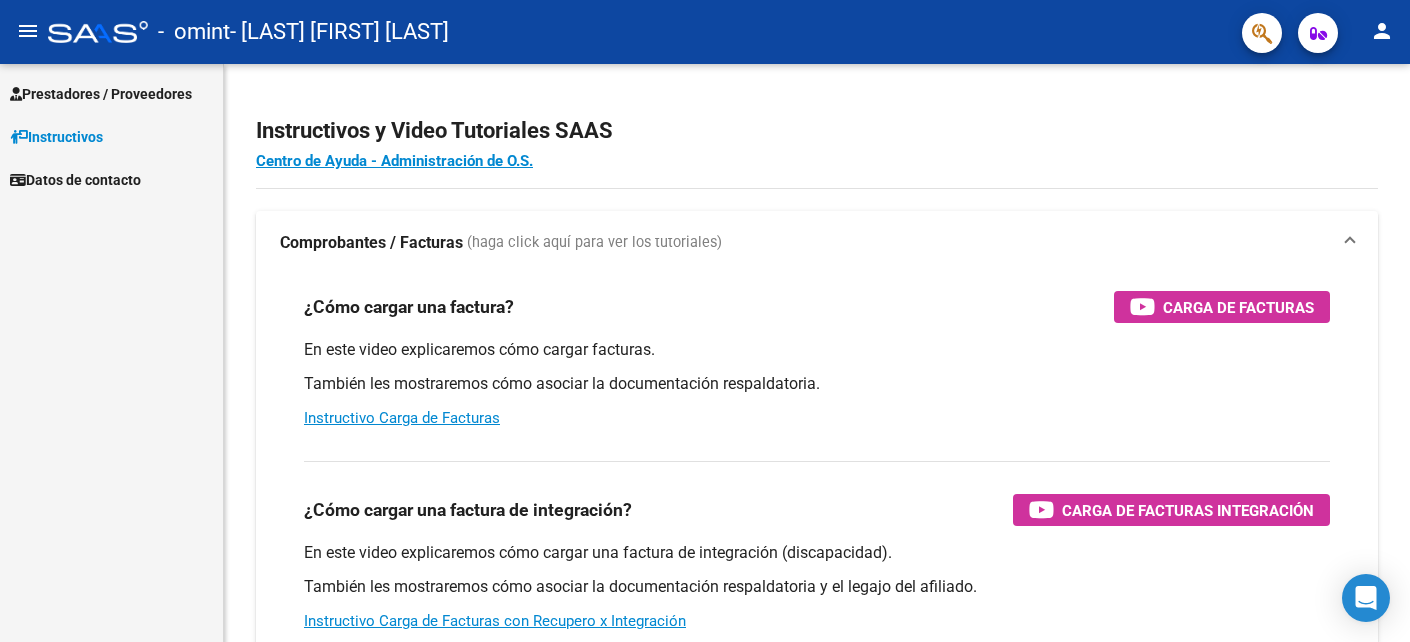 scroll, scrollTop: 0, scrollLeft: 0, axis: both 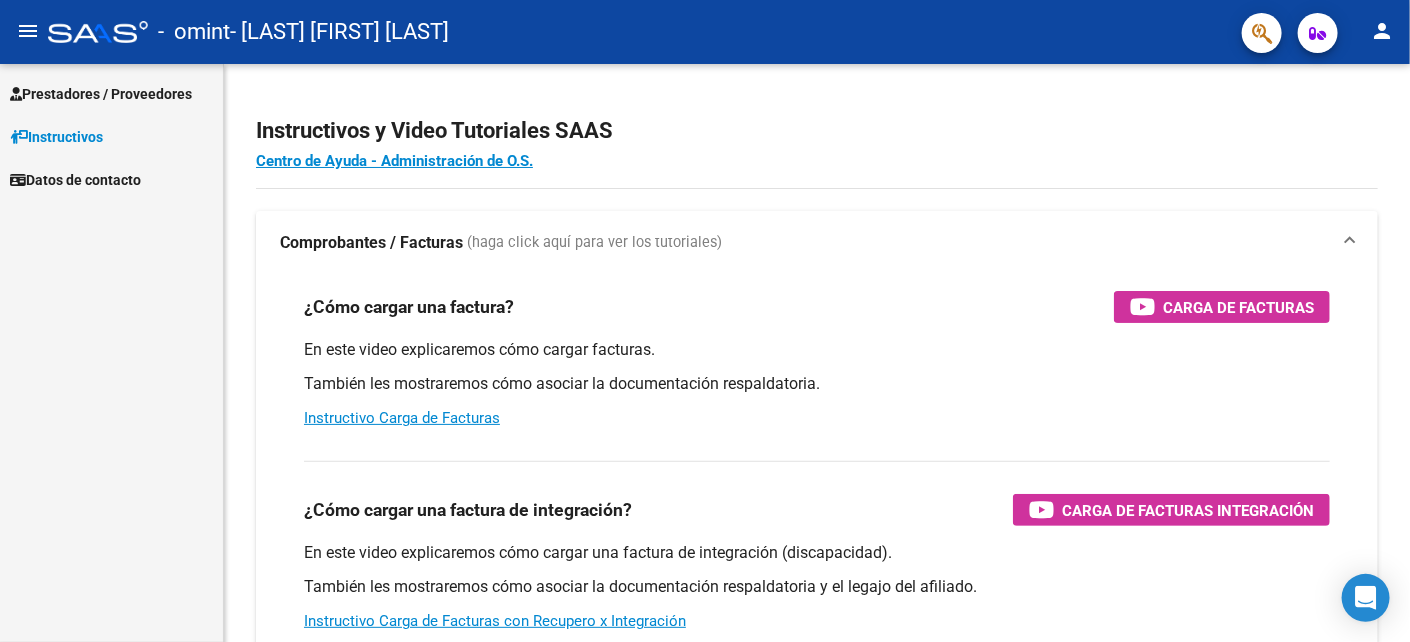 click on "Prestadores / Proveedores" at bounding box center [101, 94] 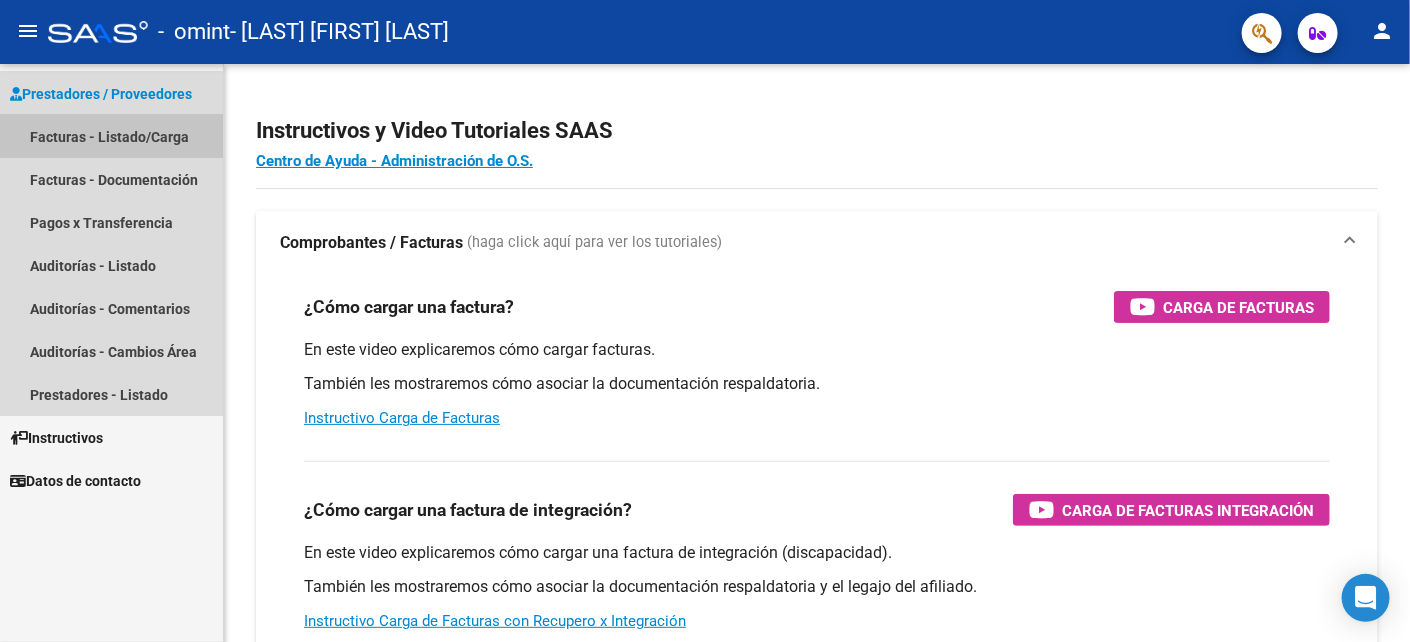 click on "Facturas - Listado/Carga" at bounding box center (111, 136) 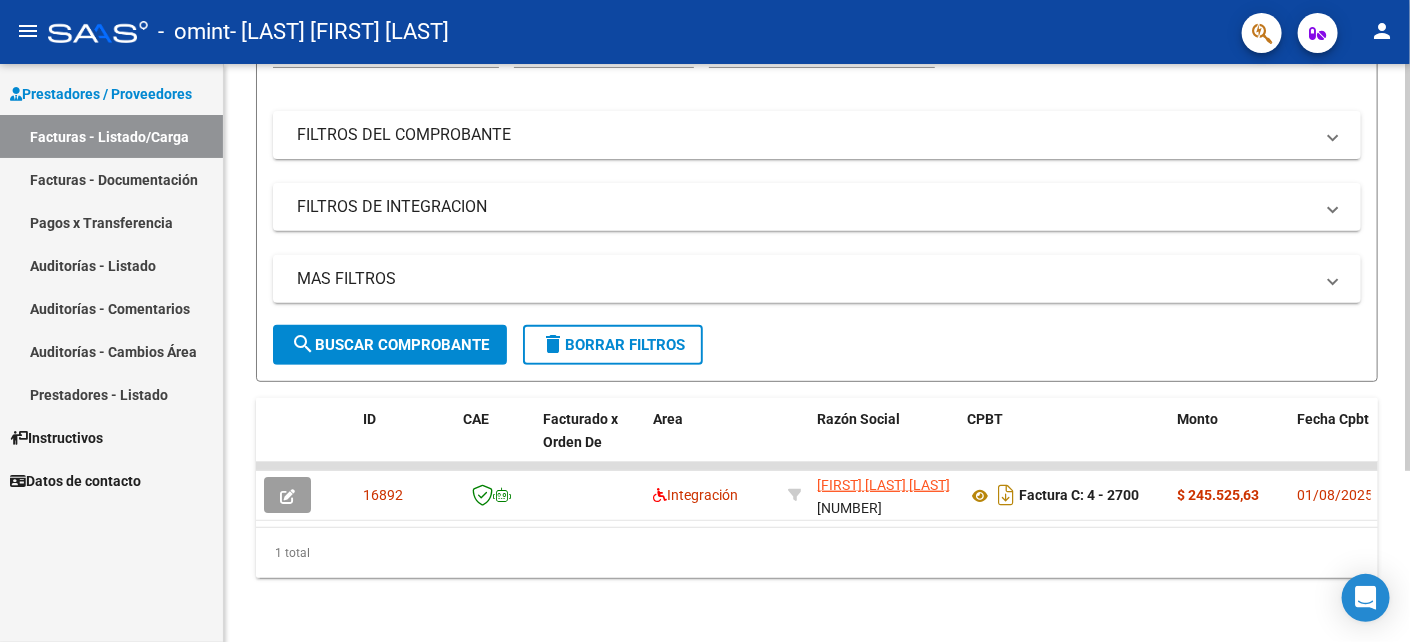scroll, scrollTop: 242, scrollLeft: 0, axis: vertical 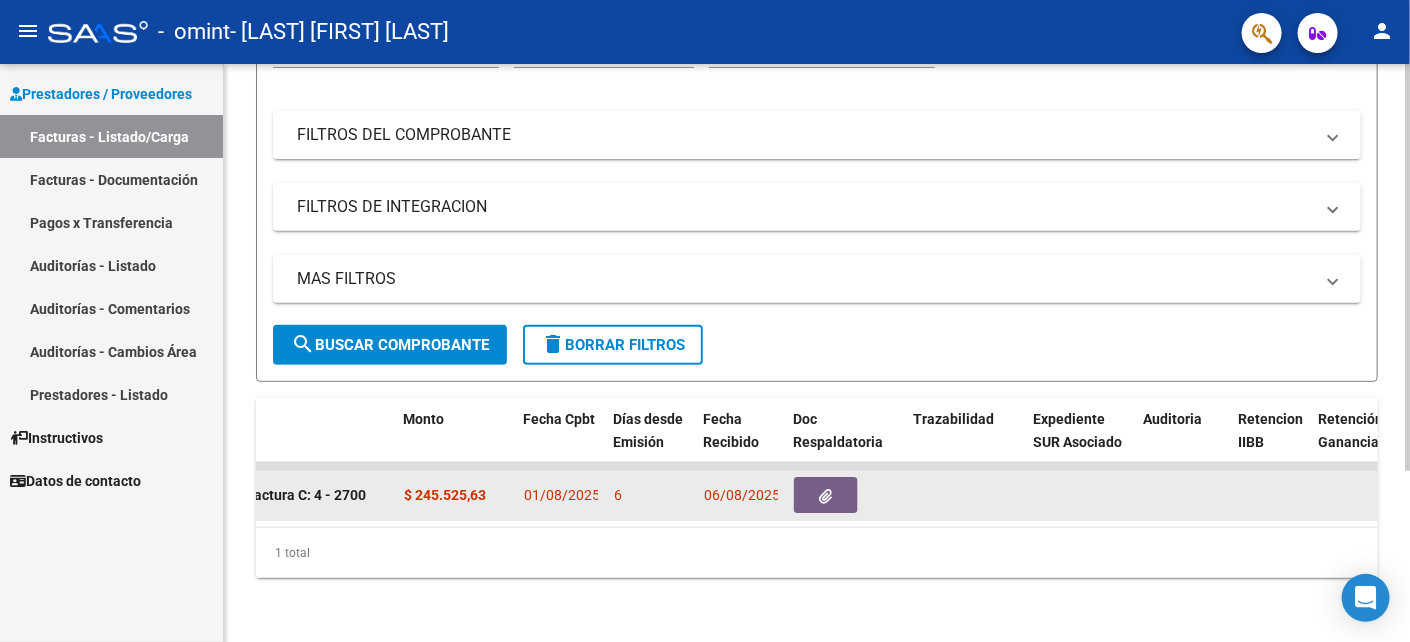 click 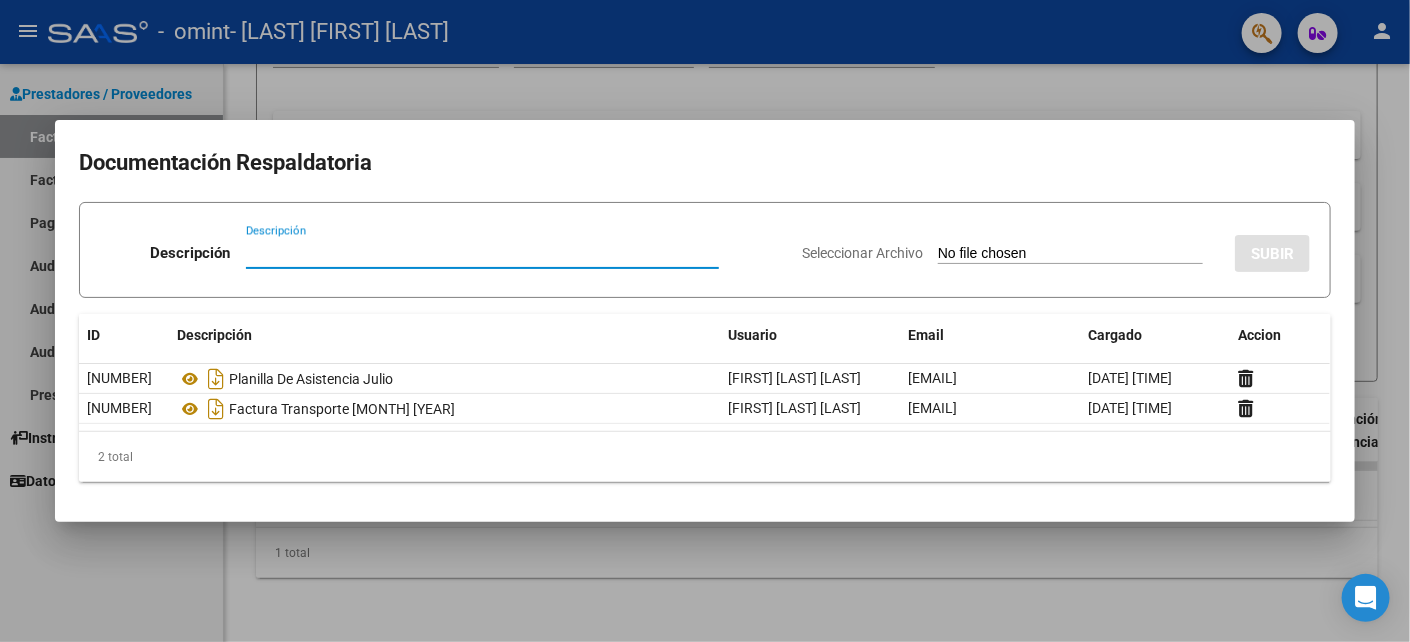 click on "Descripción" at bounding box center (482, 253) 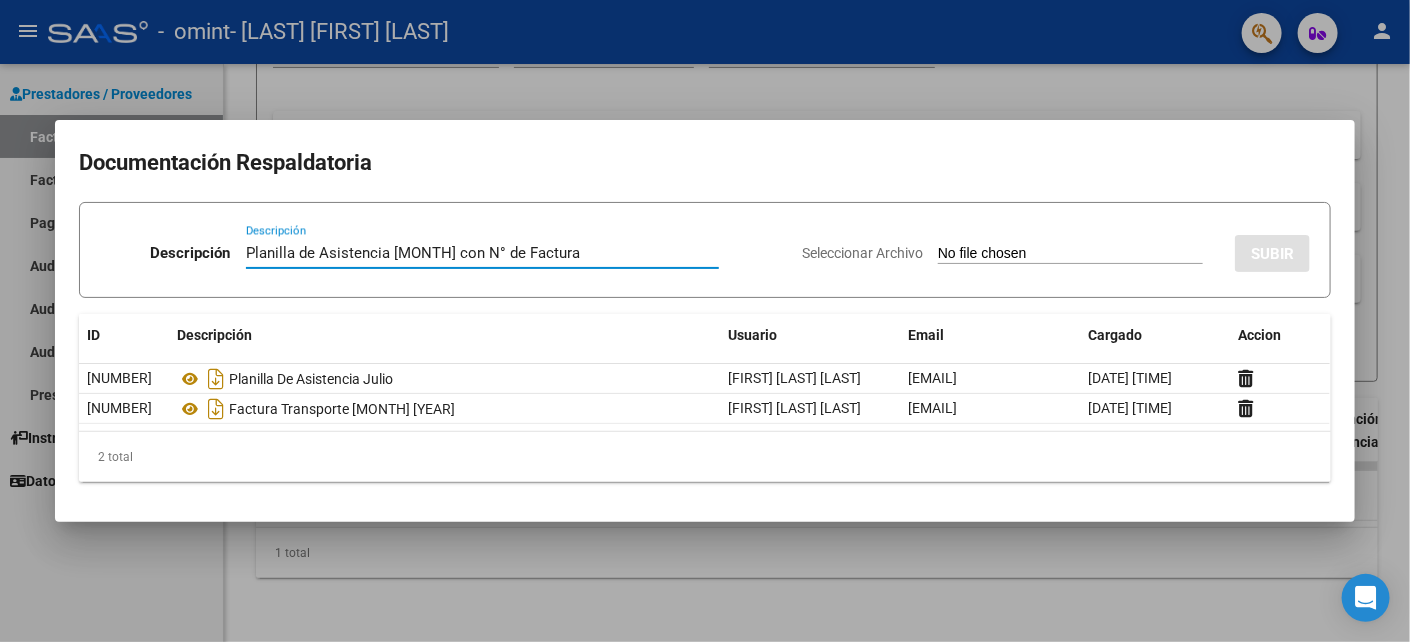 type on "Planilla de Asistencia [MONTH] con N° de Factura" 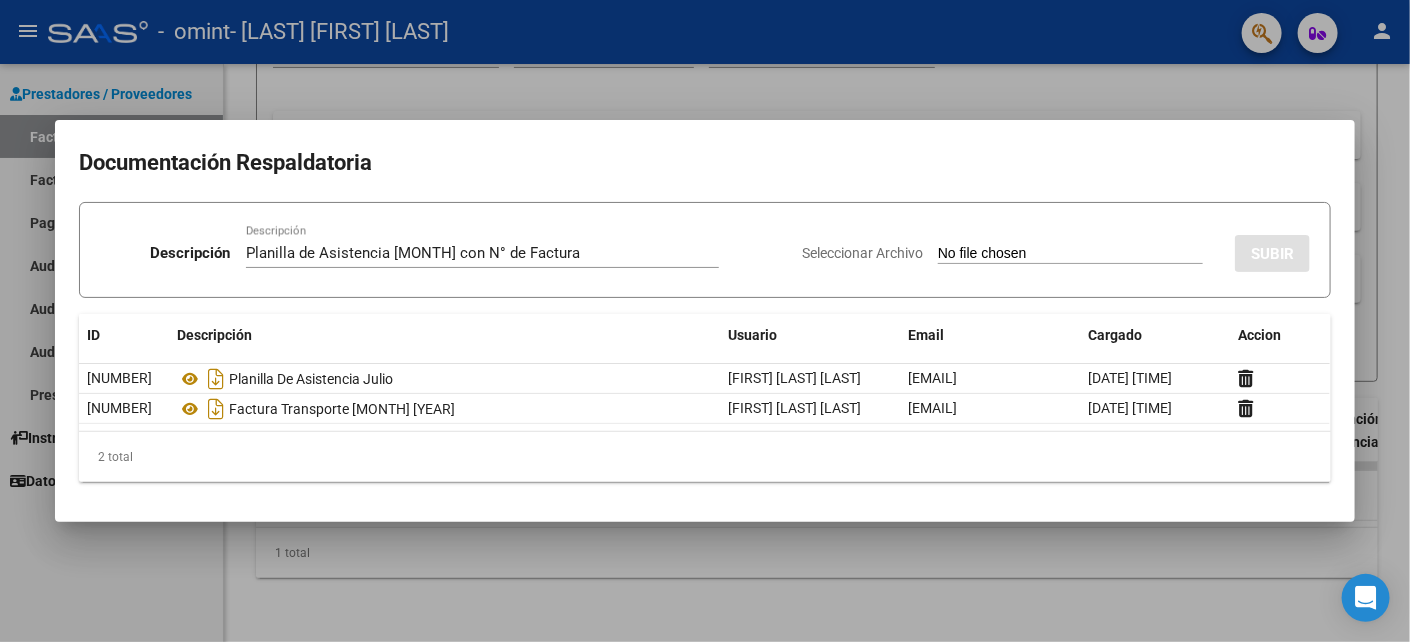 click on "Seleccionar Archivo" at bounding box center (1070, 254) 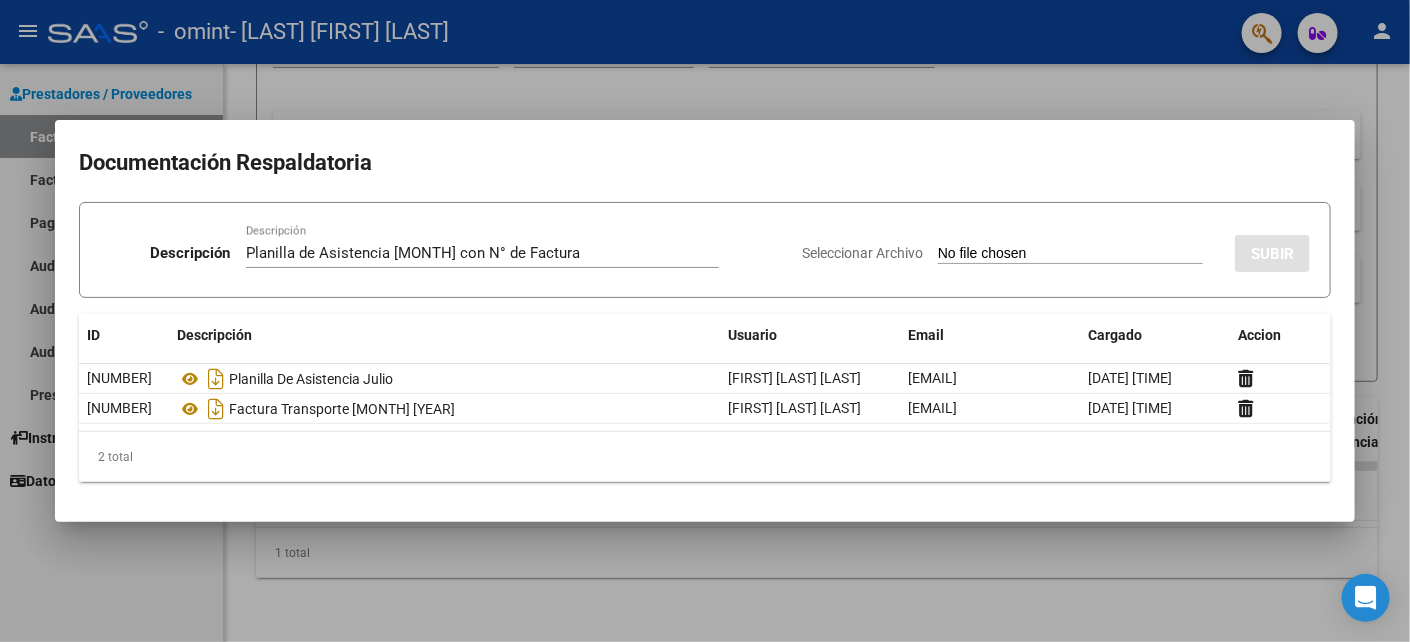 type on "C:\fakepath\[FILENAME].pdf" 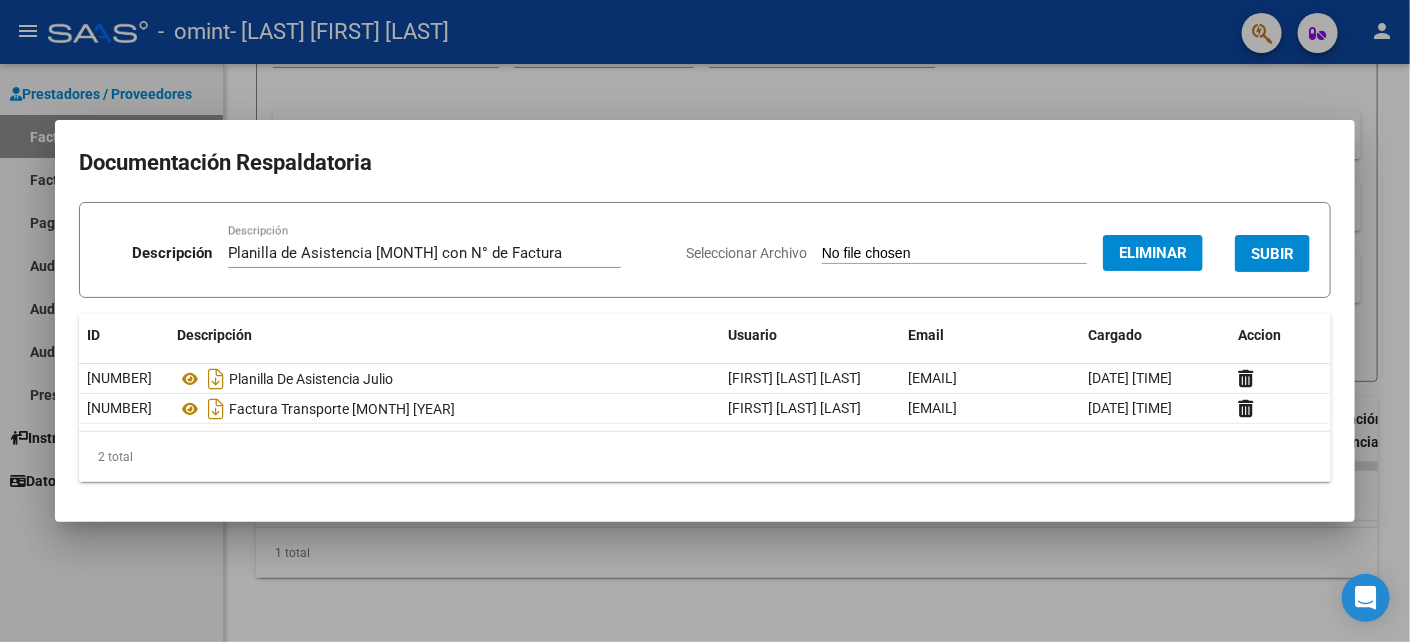 click on "SUBIR" at bounding box center [1272, 254] 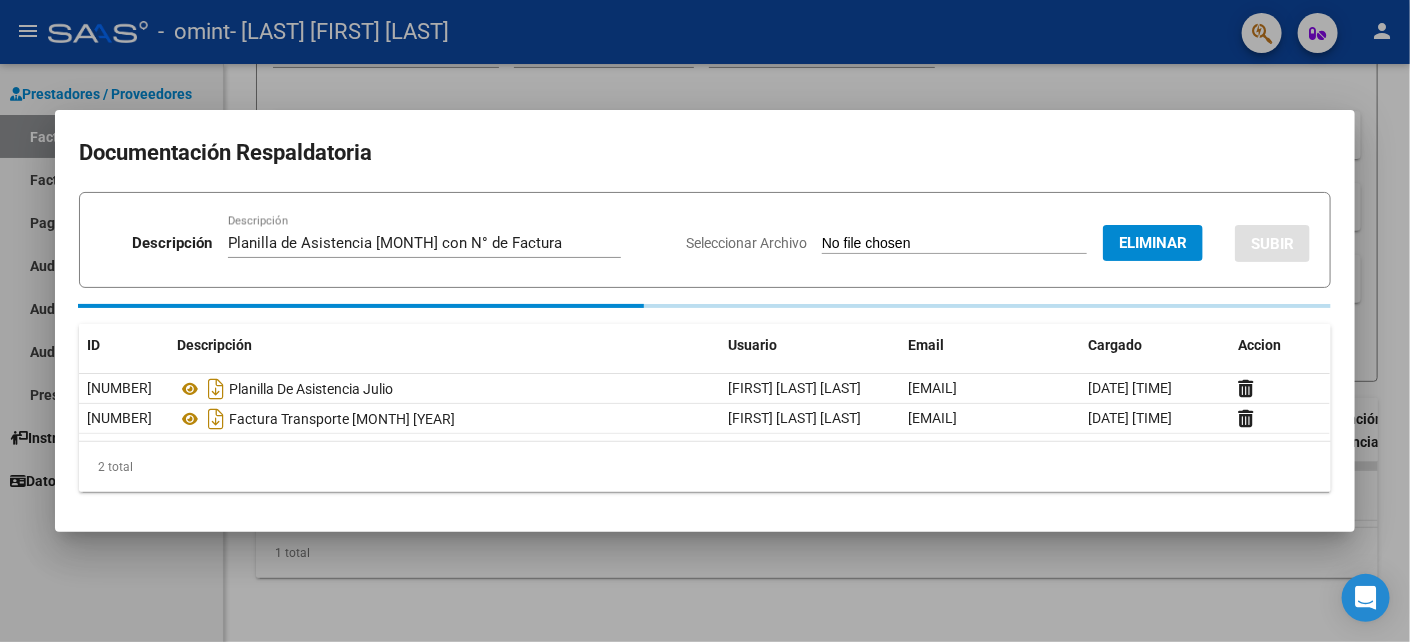 type 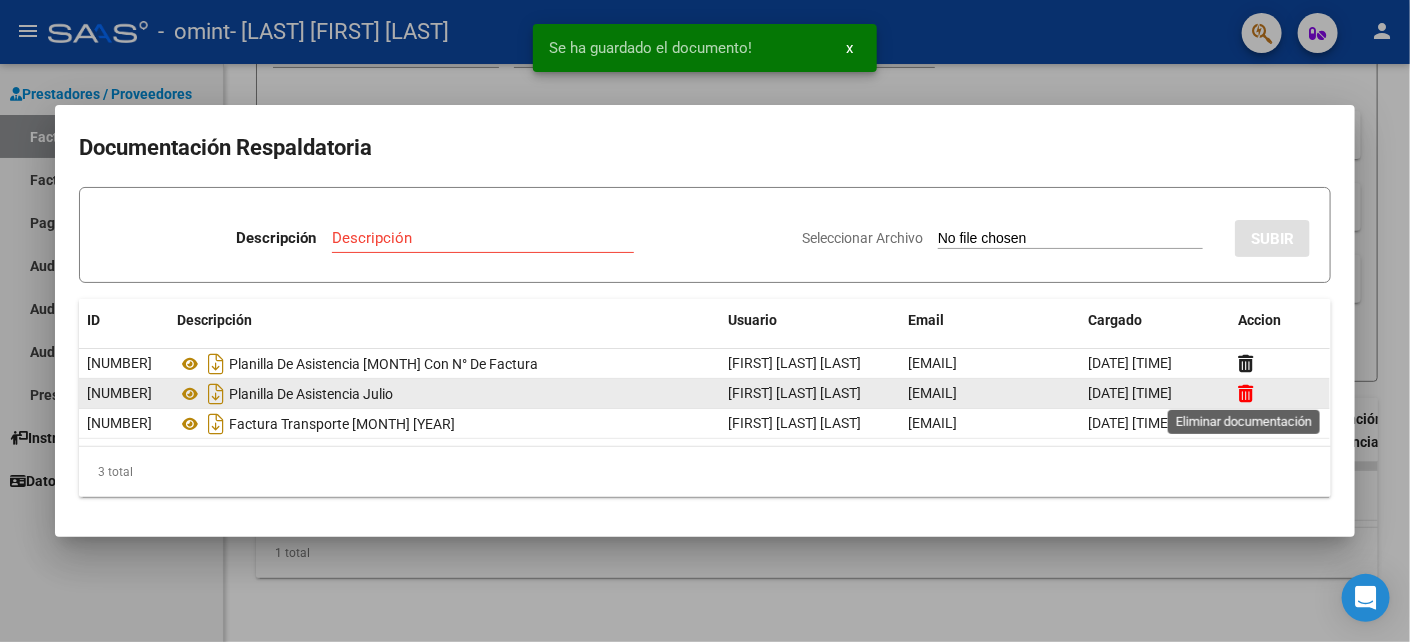 click 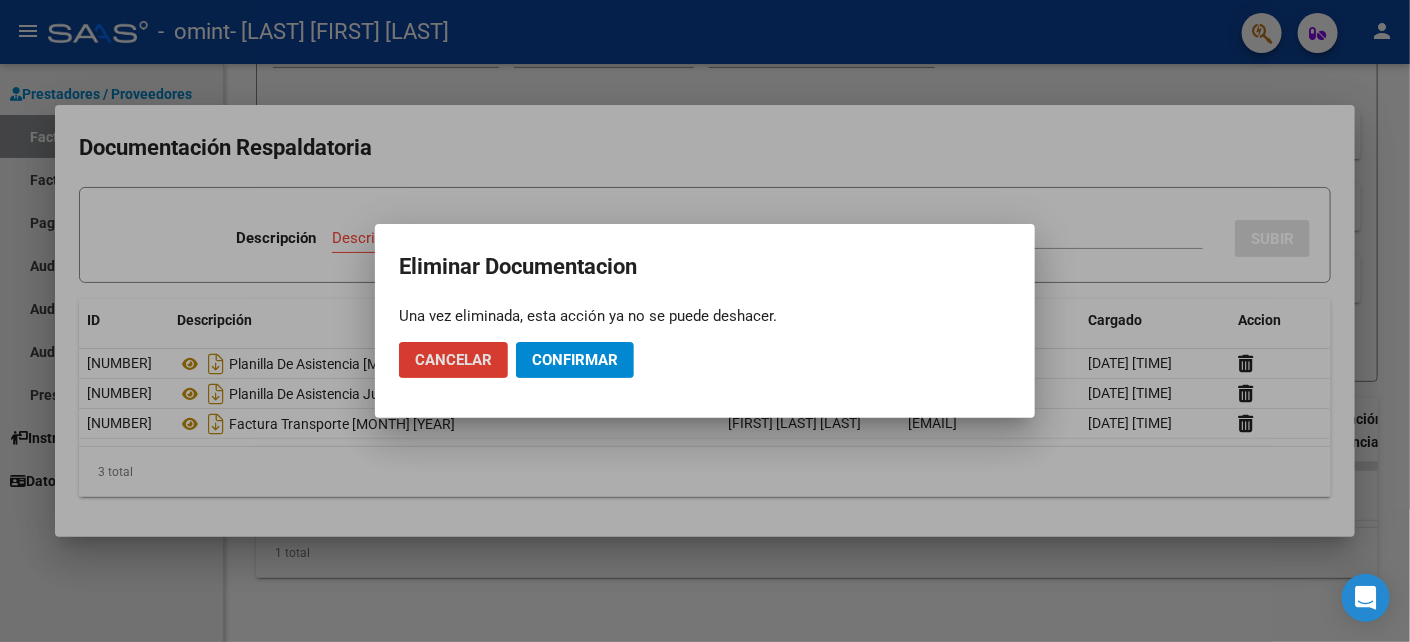click on "Confirmar" 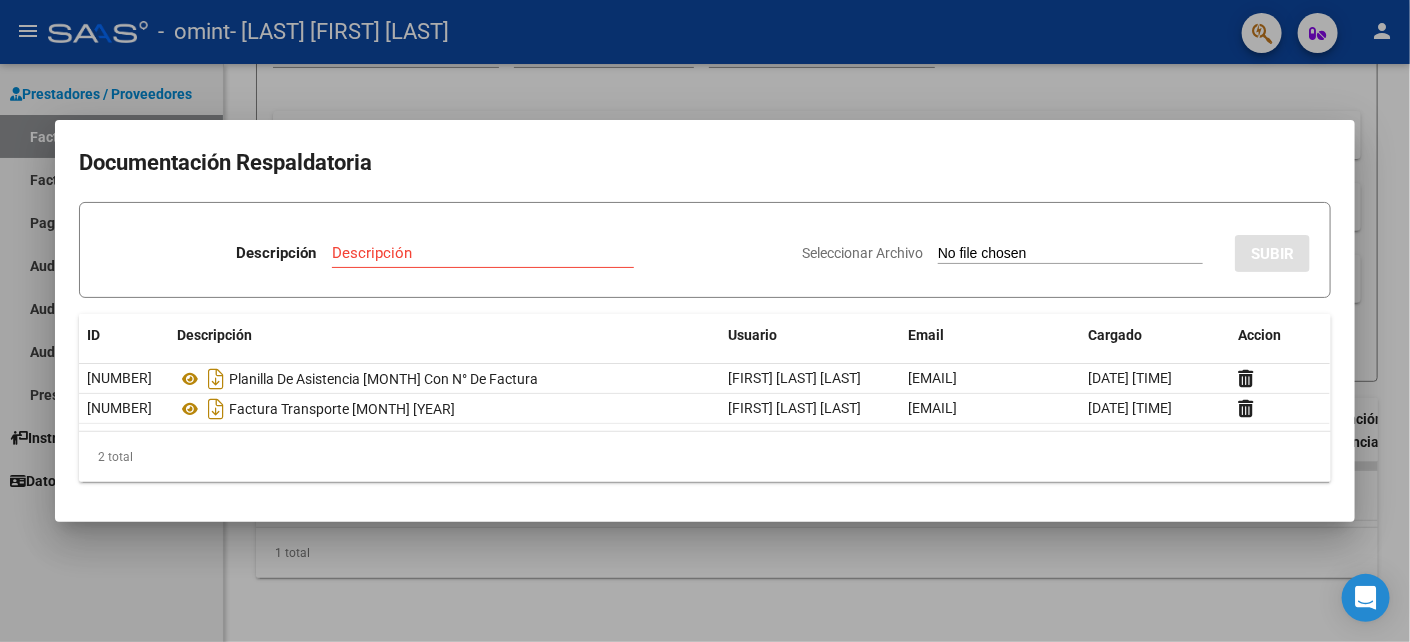 click at bounding box center (705, 321) 